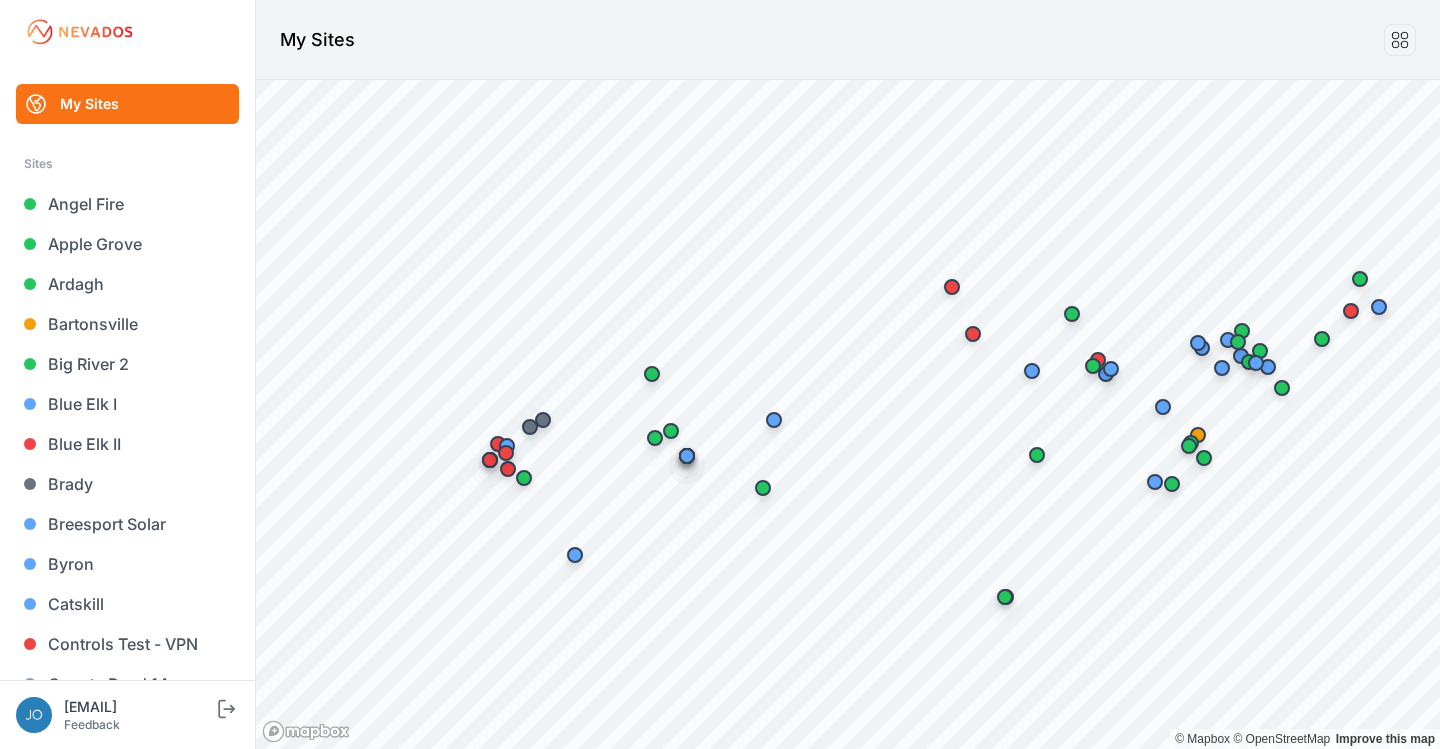 scroll, scrollTop: 0, scrollLeft: 0, axis: both 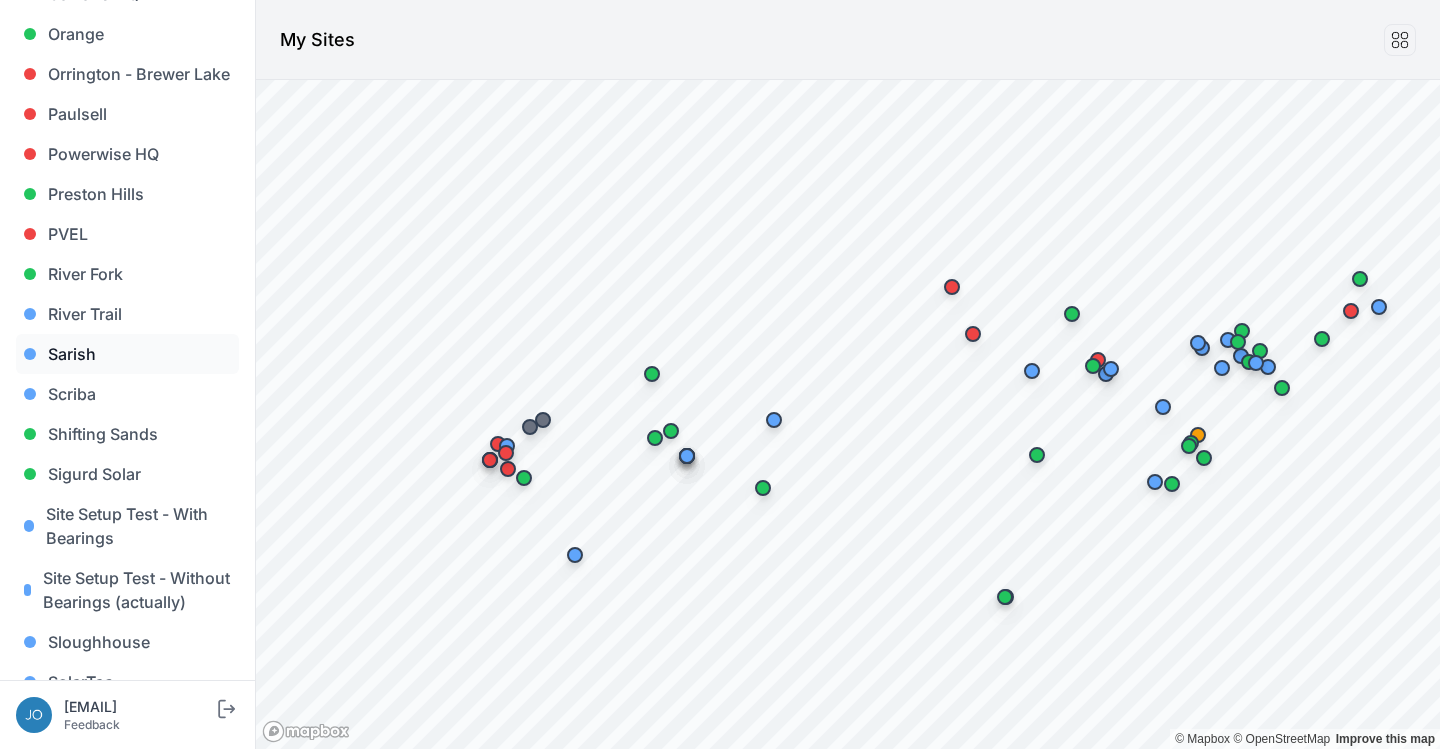 click on "Sarish" at bounding box center (127, 354) 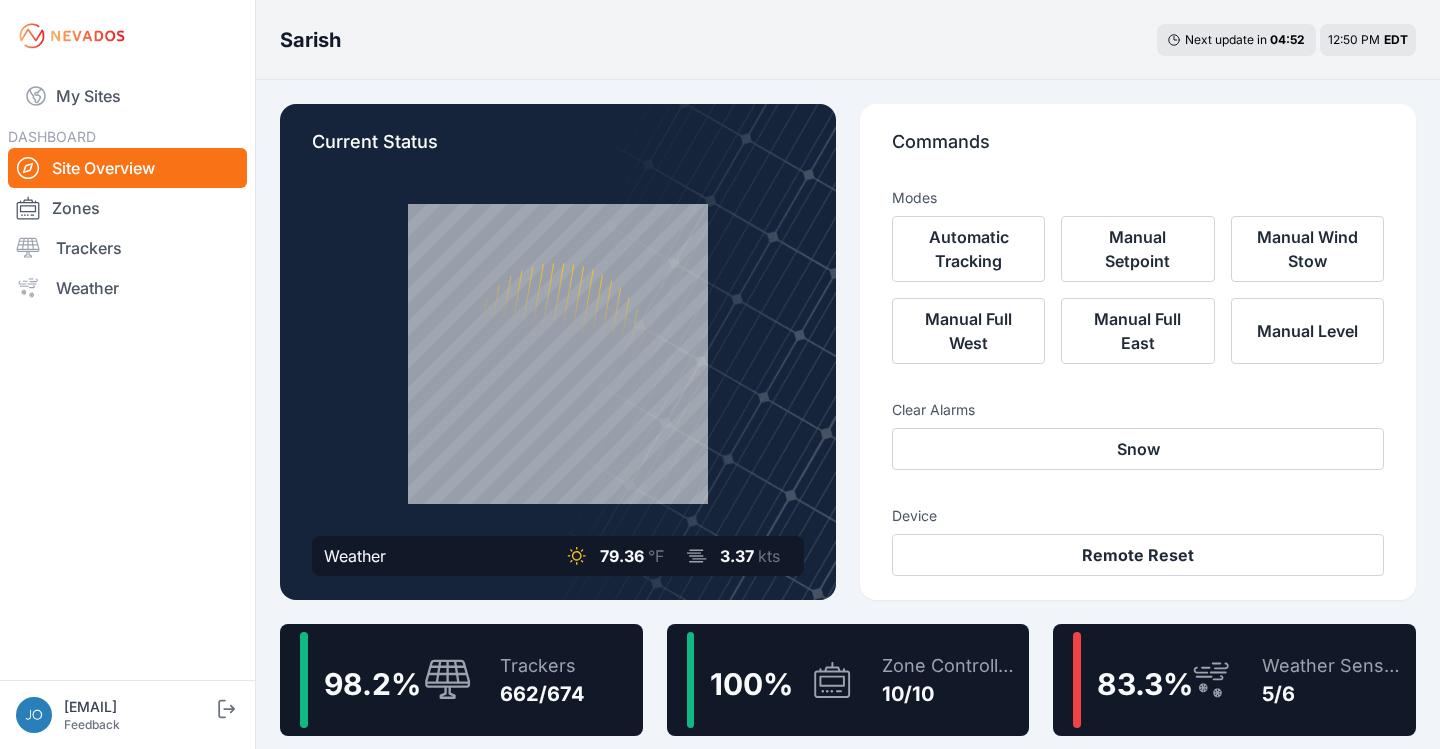 click on "Trackers 662/674" at bounding box center [532, 680] 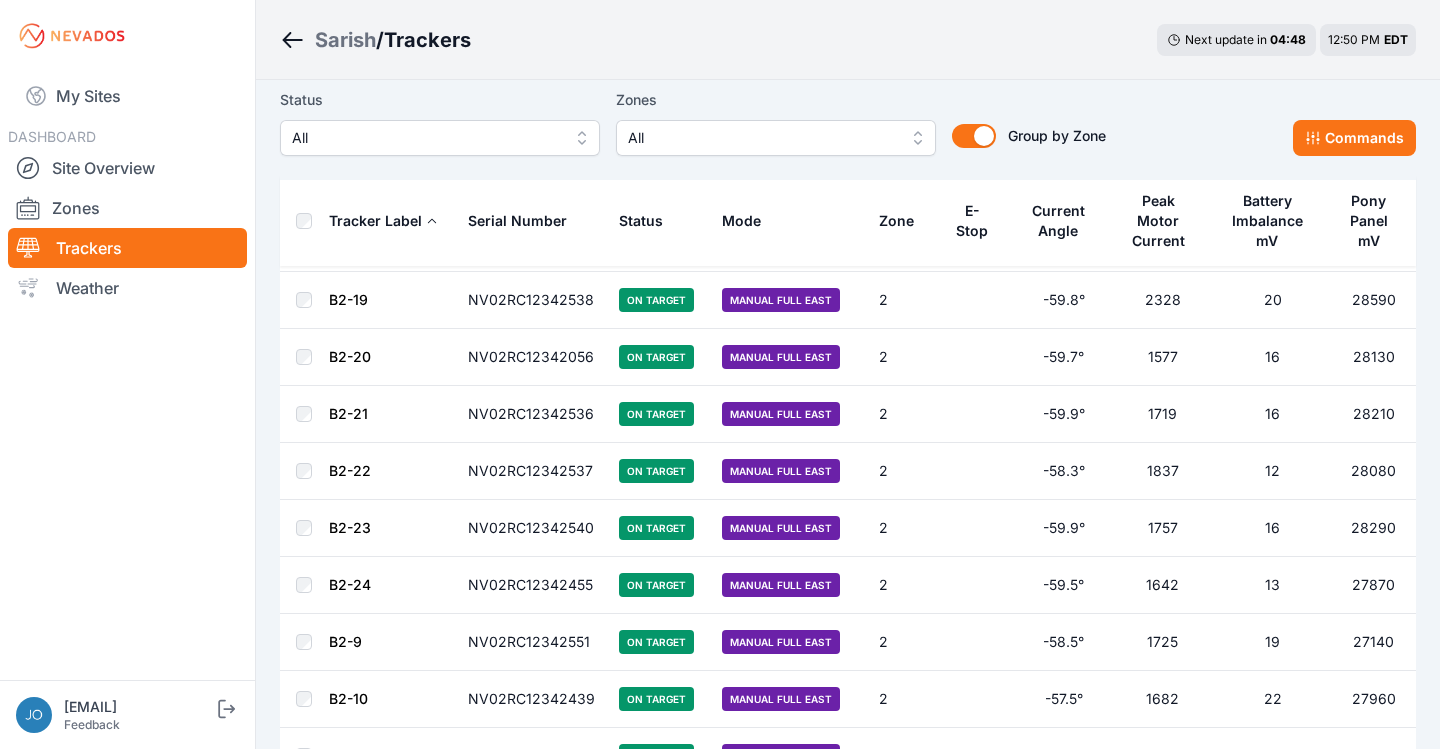 scroll, scrollTop: 5005, scrollLeft: 0, axis: vertical 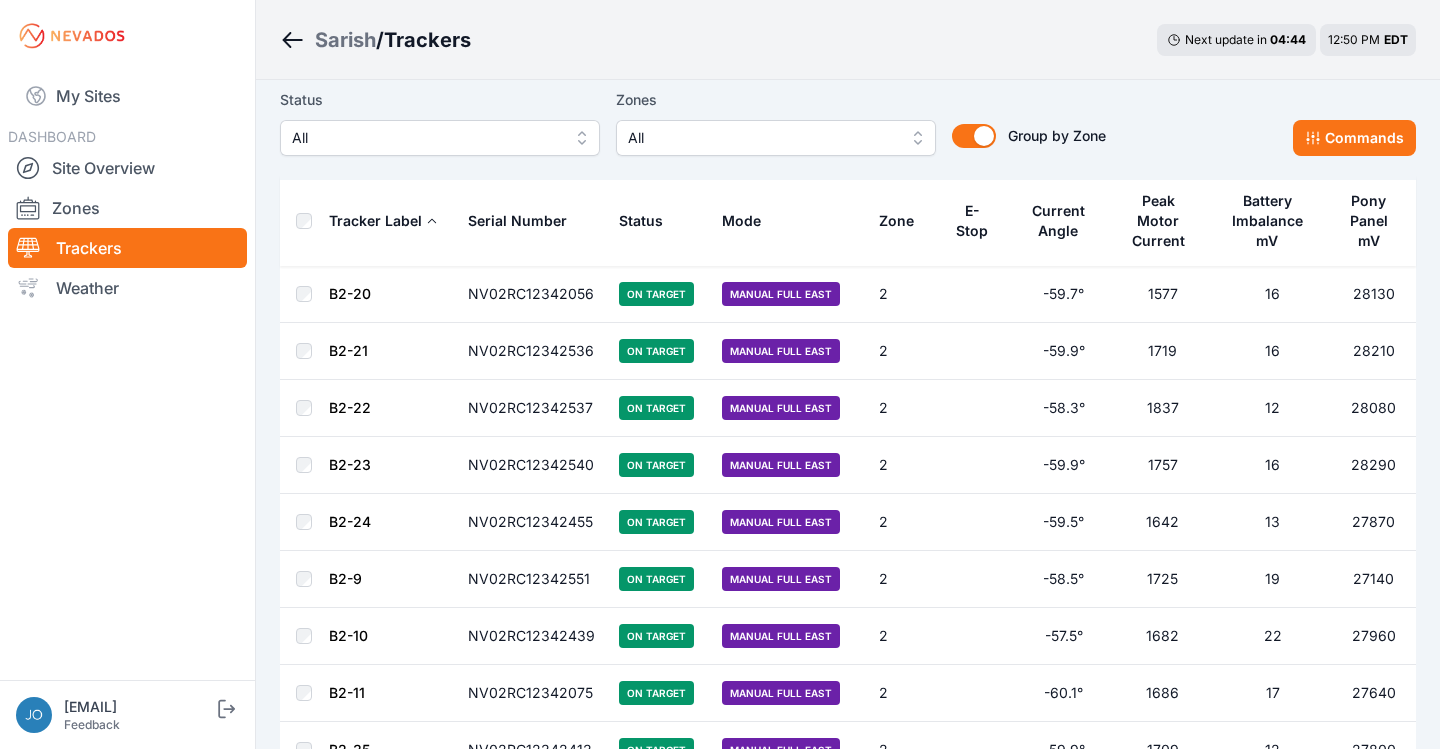 click on "B2-20" at bounding box center [350, 293] 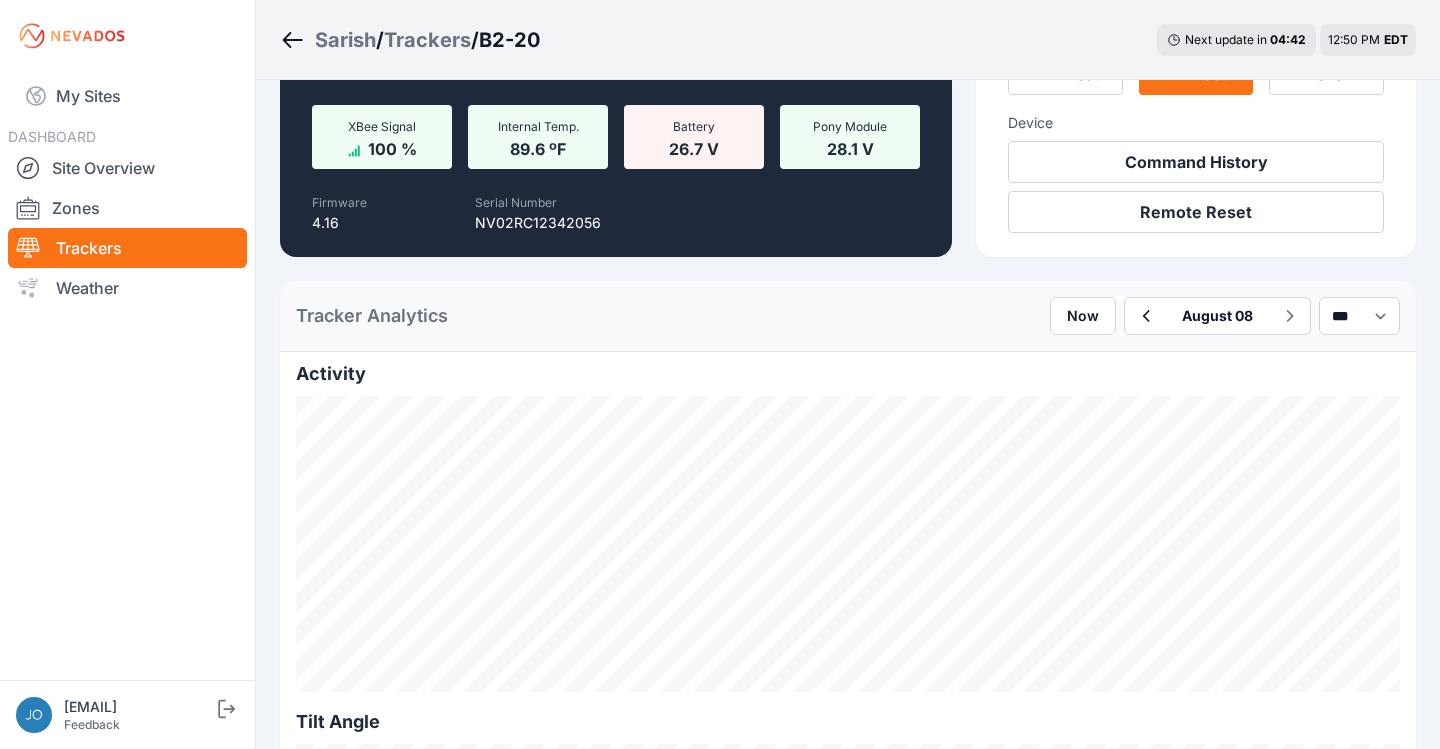 scroll, scrollTop: 302, scrollLeft: 0, axis: vertical 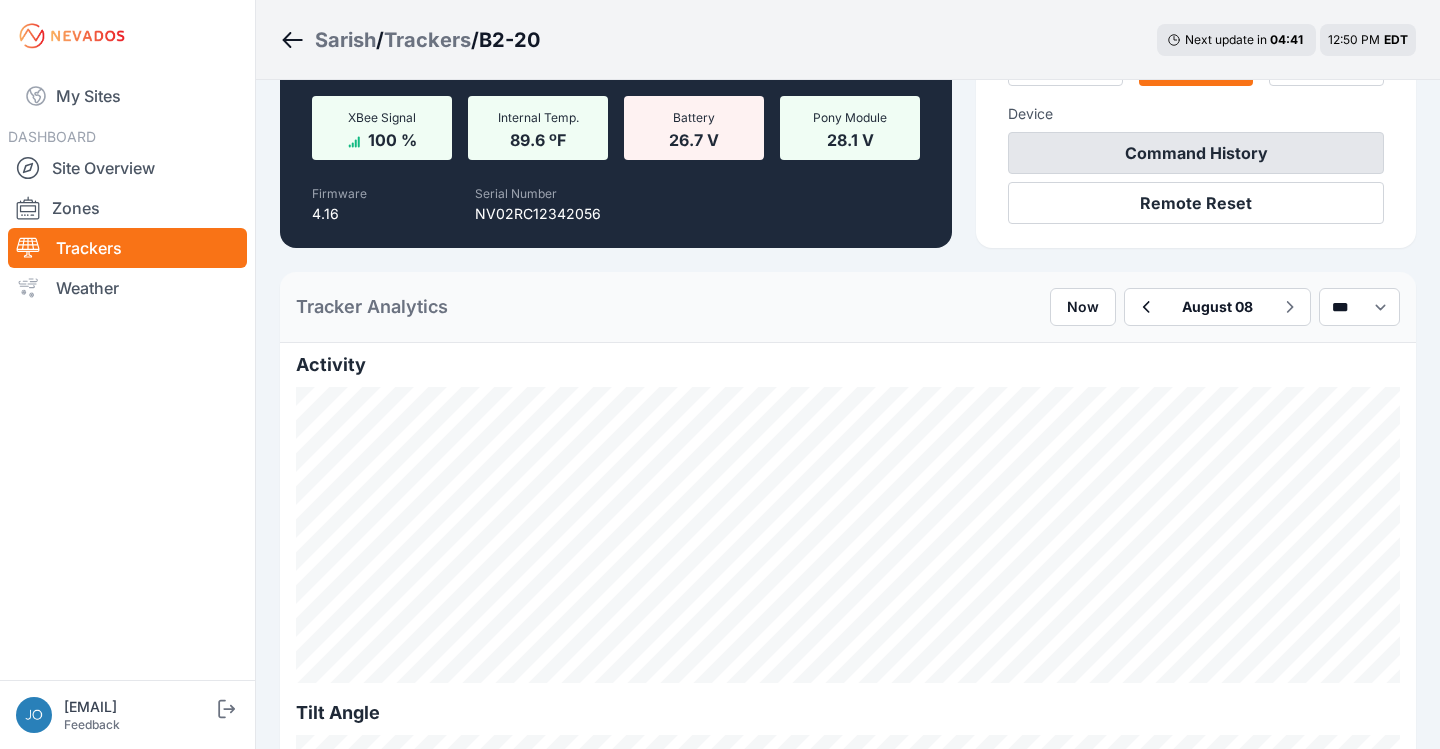 click on "Command History" at bounding box center (1196, 153) 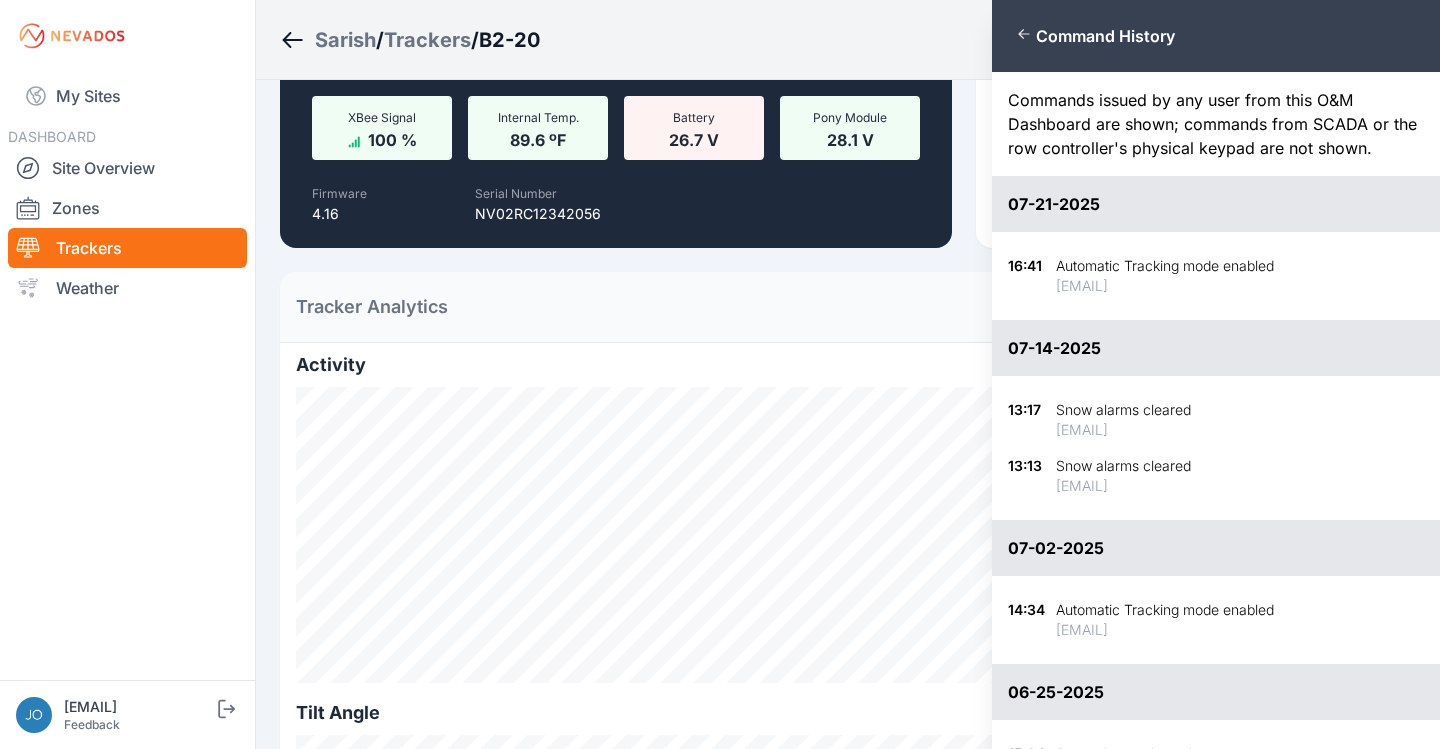 click on "Close panel Command History Commands issued by any user from this O&M Dashboard are shown; commands from SCADA or the row controller's physical keypad are not shown. 07-21-2025  16:41 Automatic Tracking mode enabled kmoen@ampliform.com 07-14-2025  13:17 Snow alarms cleared thomas.eichinger@nevados.solar  13:13 Snow alarms cleared thomas.eichinger@nevados.solar 07-02-2025  14:34 Automatic Tracking mode enabled joe.mikula@nevados.solar 06-25-2025  15:24 Snow alarms cleared joe.mikula@nevados.solar  12:47 Snow alarms cleared joe.mikula@nevados.solar  10:50 Snow alarms cleared joe.mikula@nevados.solar  06:59 Snow alarms cleared joe.mikula@nevados.solar 06-17-2025  09:35 Automatic Tracking mode enabled joe.mikula@nevados.solar  09:21 Automatic Tracking mode enabled joe.mikula@nevados.solar  09:03 Automatic Tracking mode enabled joe.mikula@nevados.solar  09:01 Automatic Tracking mode enabled joe.mikula@nevados.solar  08:57 Manual Wind Stow mode enabled joe.mikula@nevados.solar  08:43 Manual Wind Stow mode enabled" at bounding box center [720, 374] 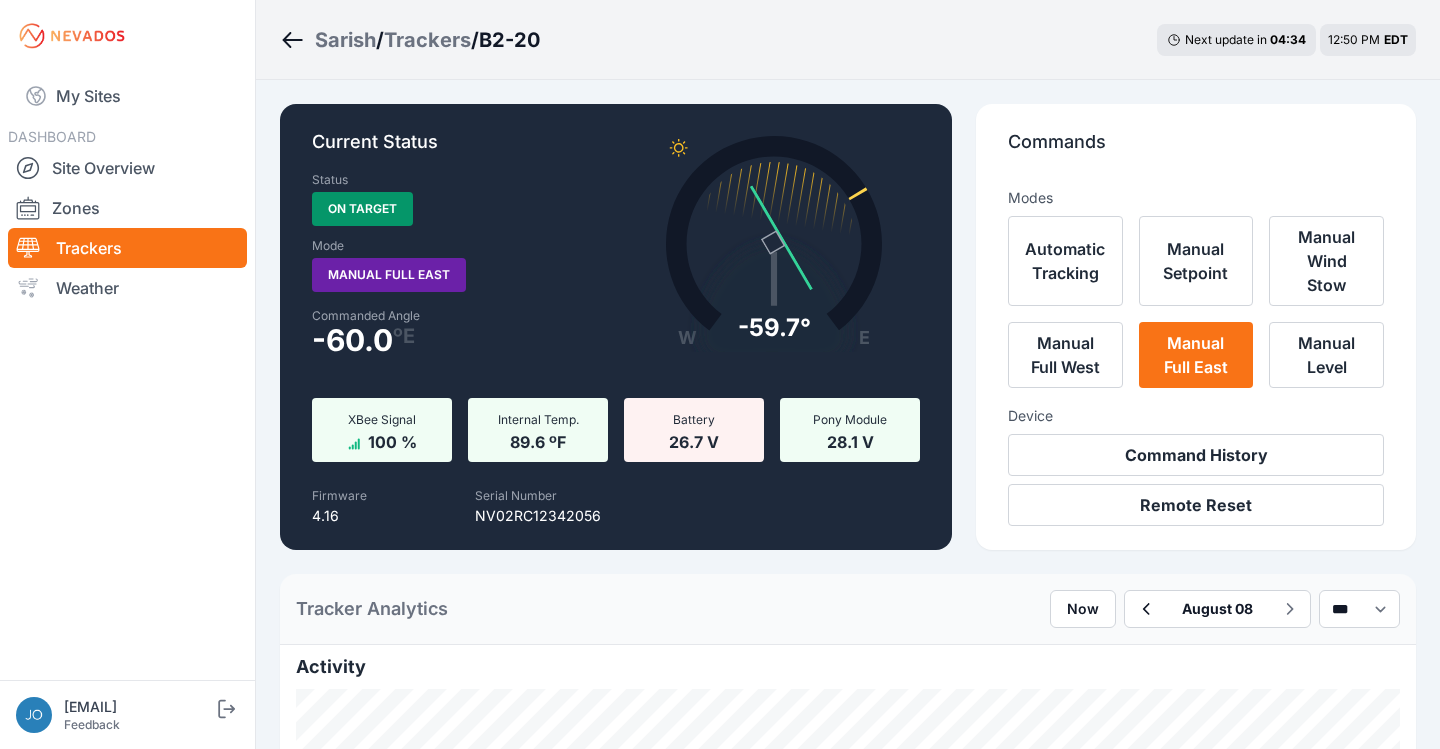 scroll, scrollTop: 0, scrollLeft: 0, axis: both 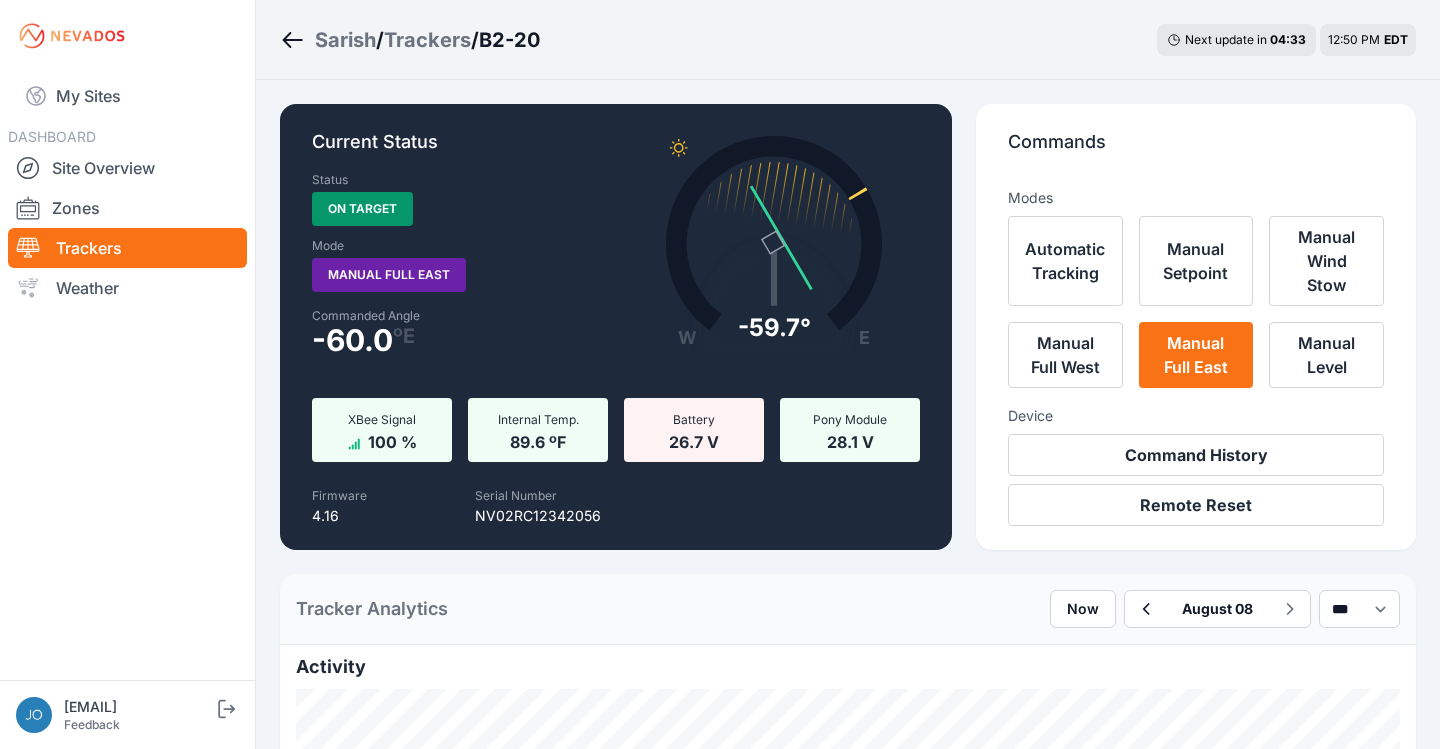click on "Trackers" at bounding box center [427, 40] 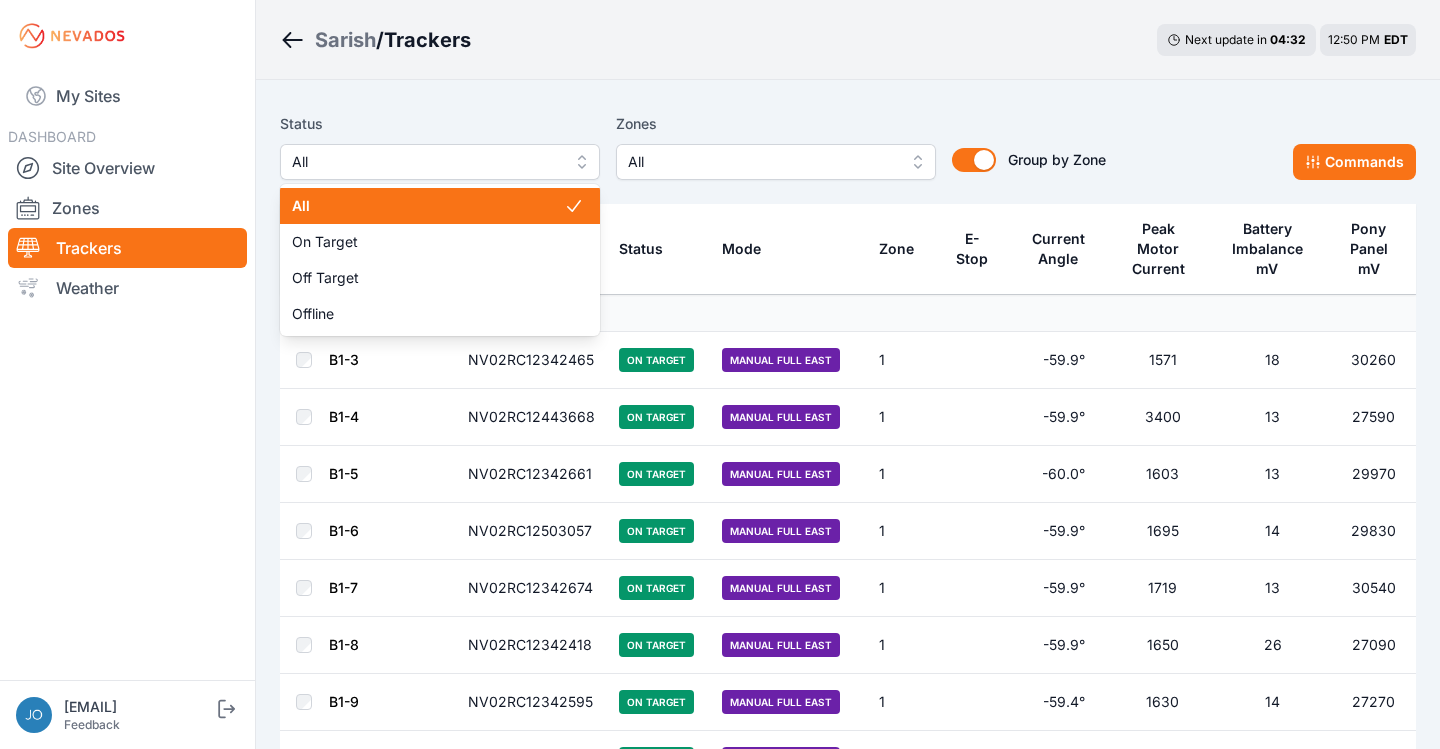click on "All" at bounding box center (440, 162) 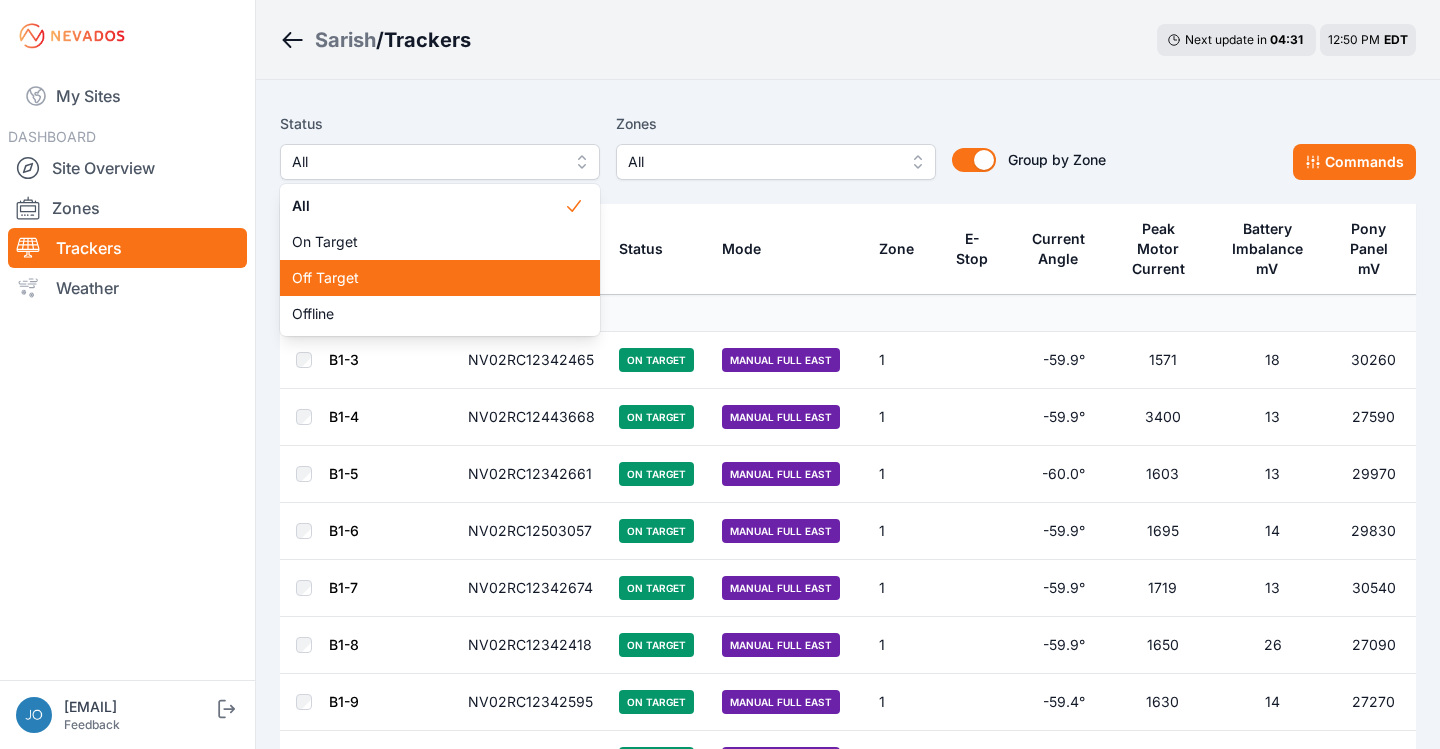 click on "Off Target" at bounding box center (428, 278) 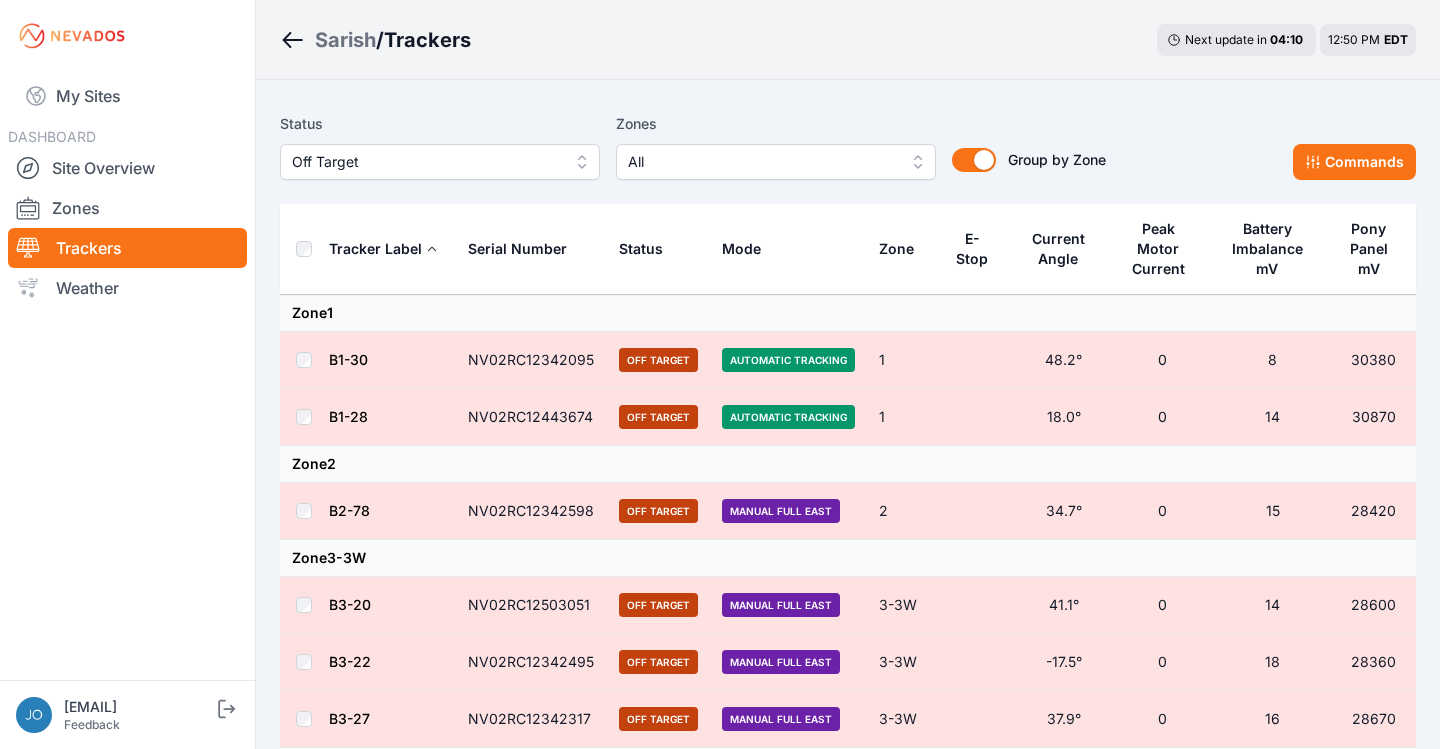 scroll, scrollTop: 0, scrollLeft: 0, axis: both 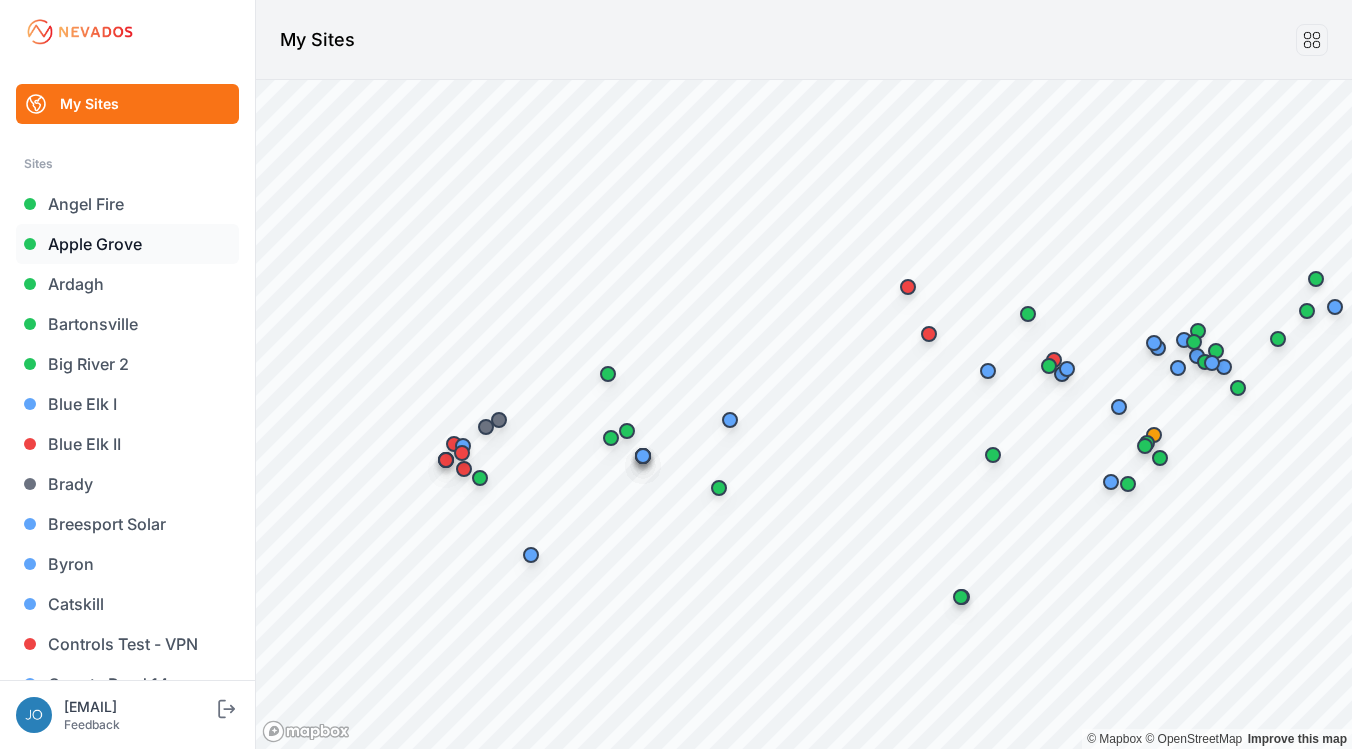 click on "Apple Grove" at bounding box center (127, 244) 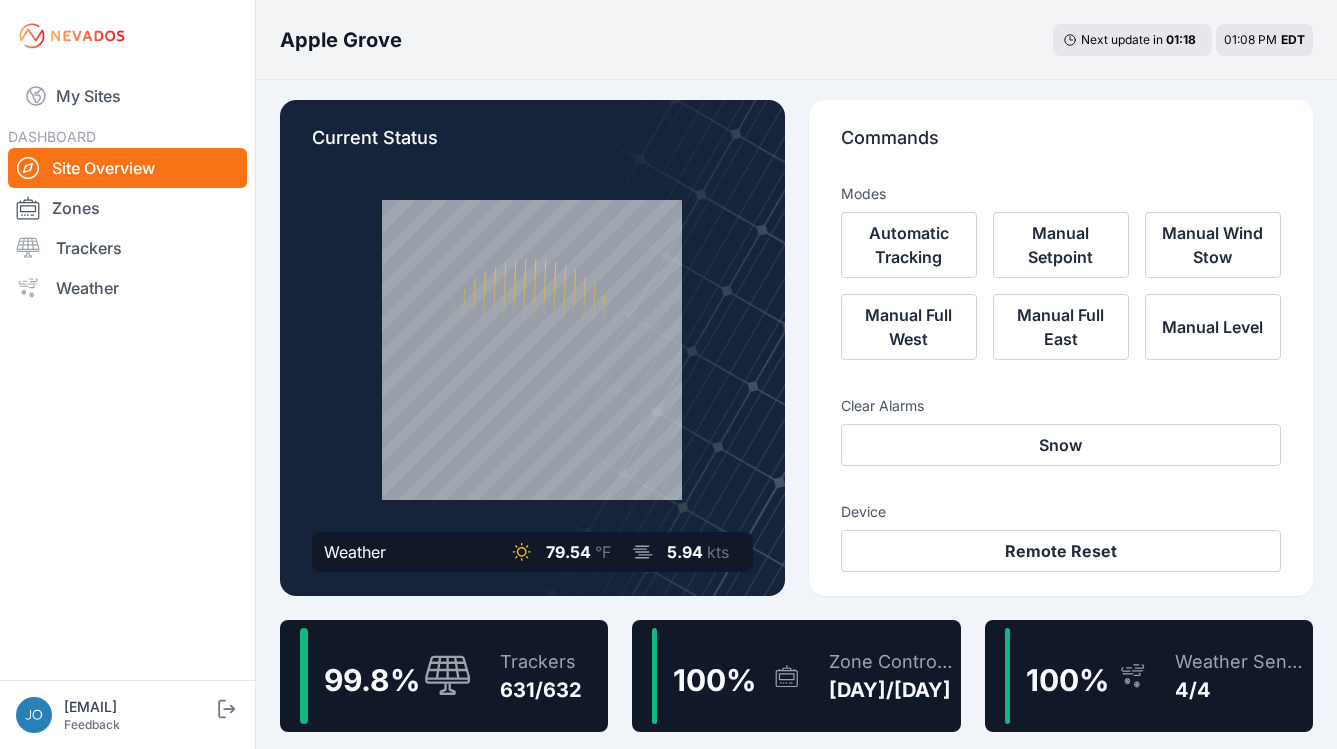 scroll, scrollTop: 44, scrollLeft: 0, axis: vertical 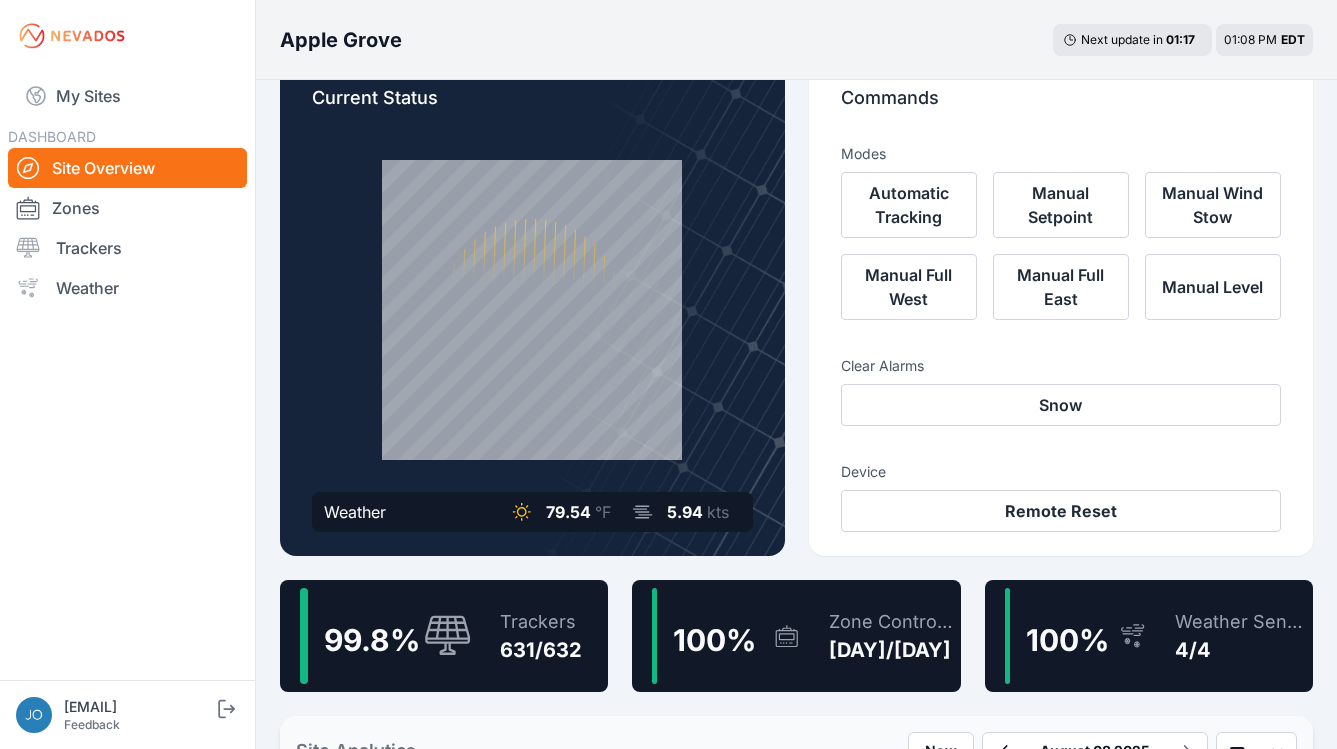 click on "Trackers" at bounding box center (541, 622) 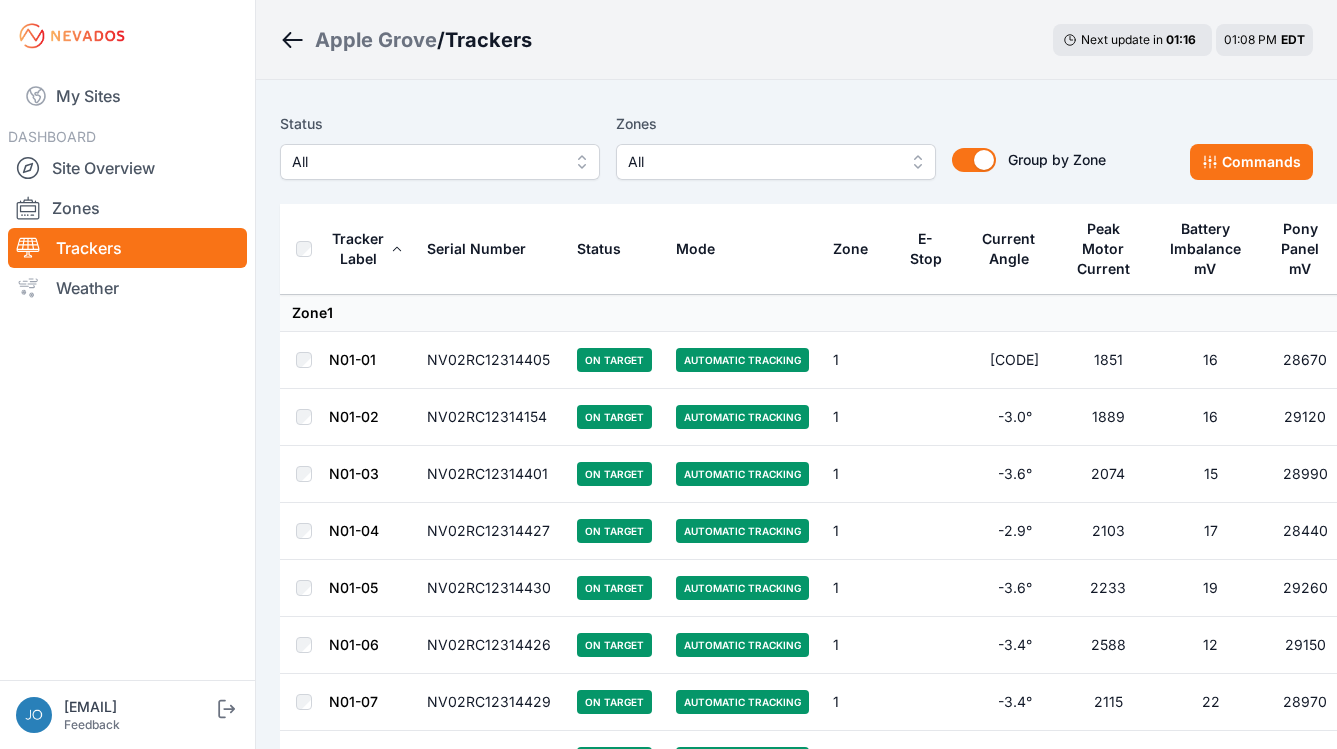 click on "All" at bounding box center [426, 162] 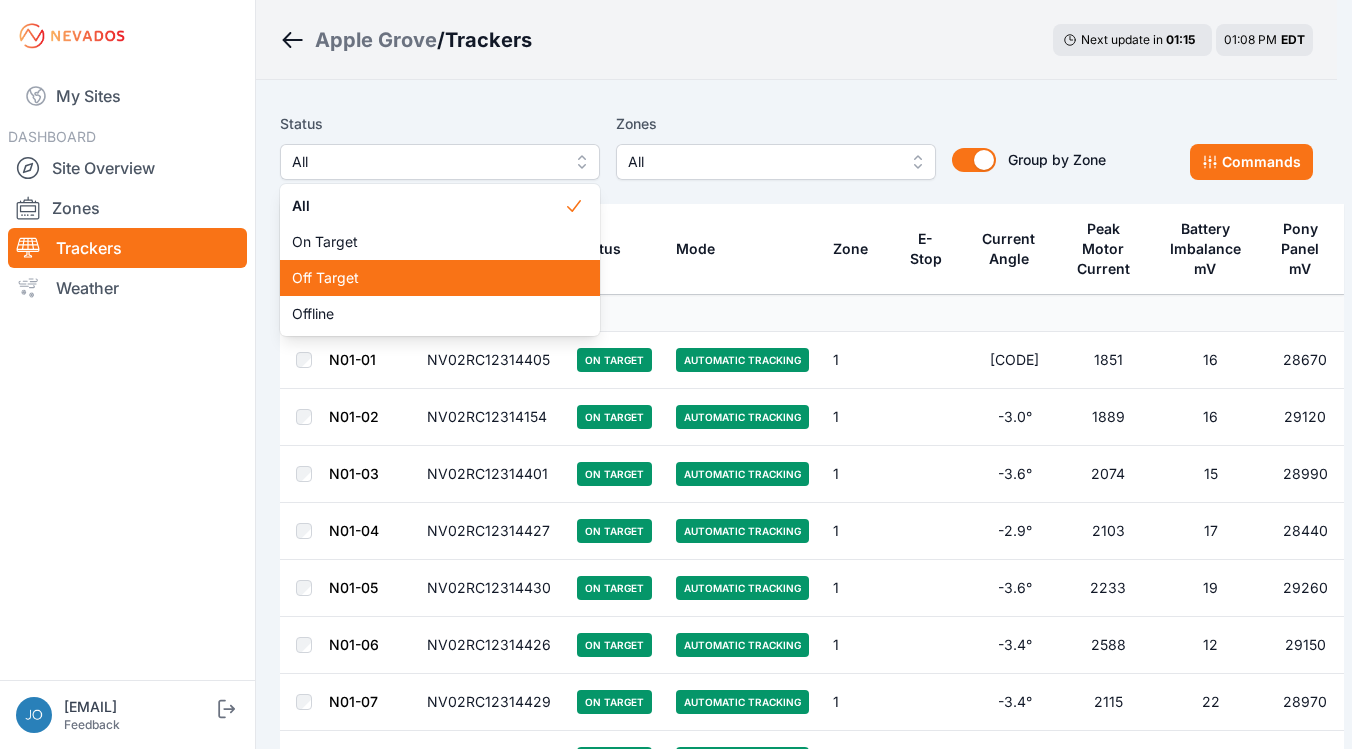 click on "Off Target" at bounding box center (428, 278) 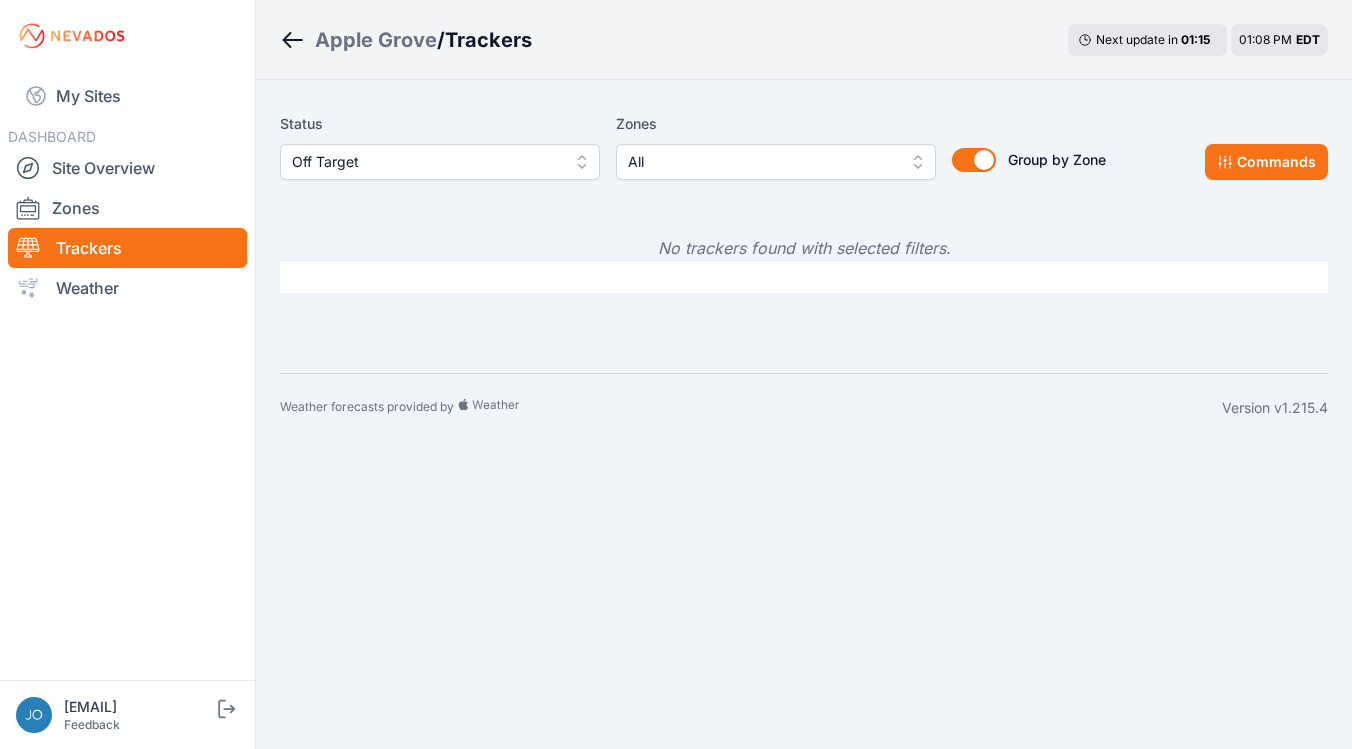 click on "Off Target" at bounding box center [426, 162] 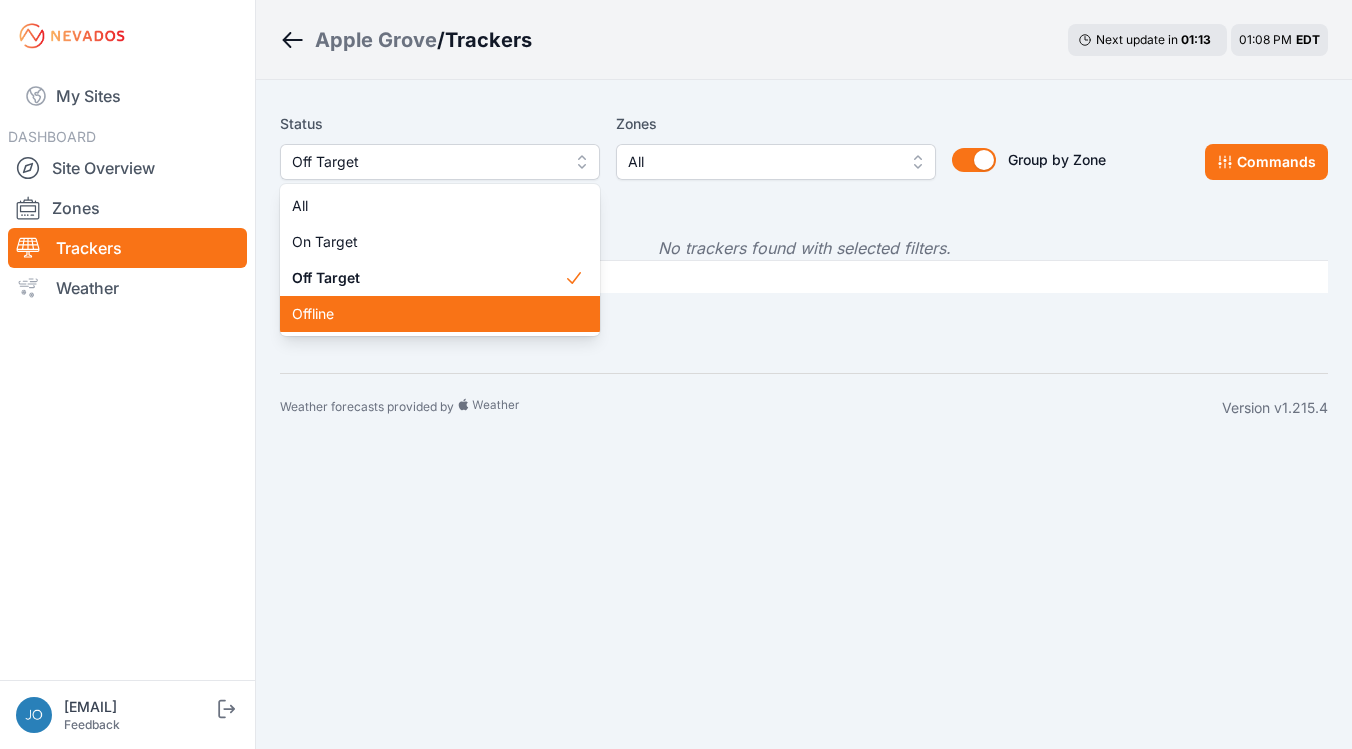 click on "Offline" at bounding box center [428, 314] 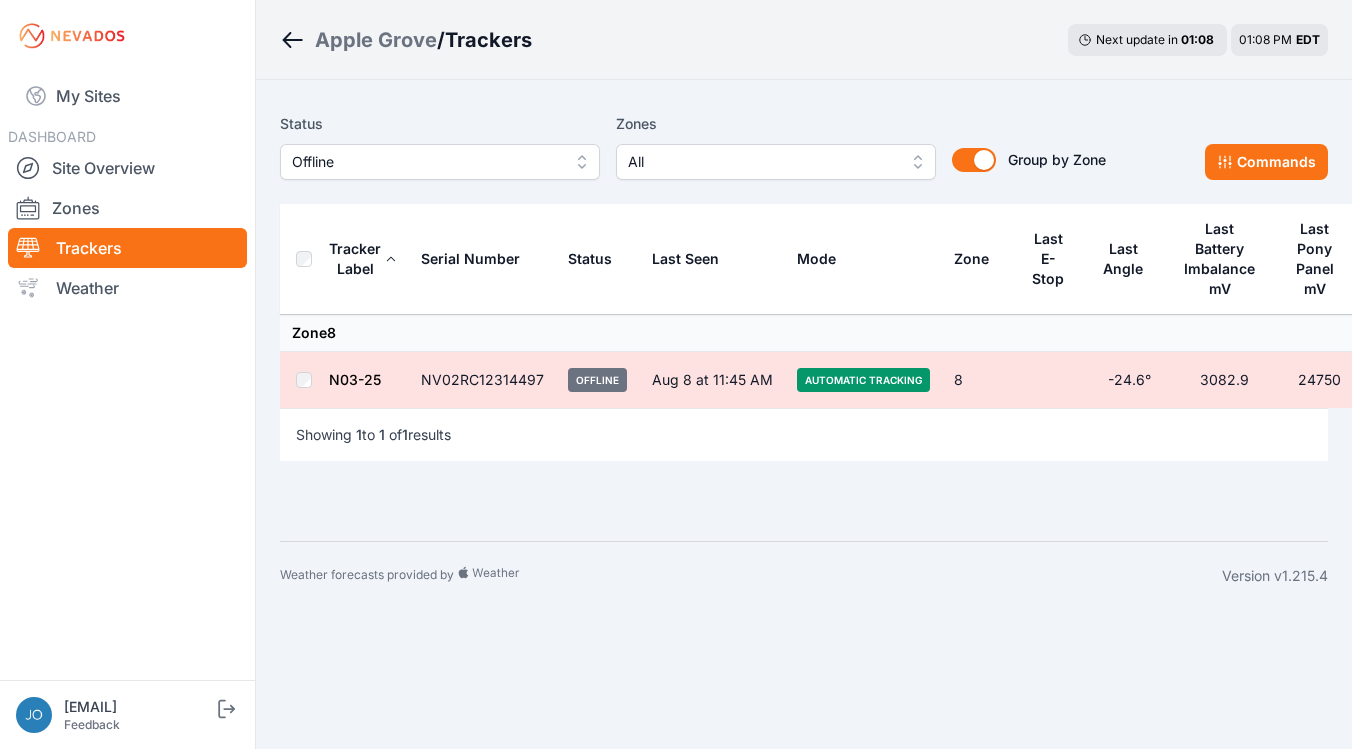 click on "N03-25" at bounding box center [355, 379] 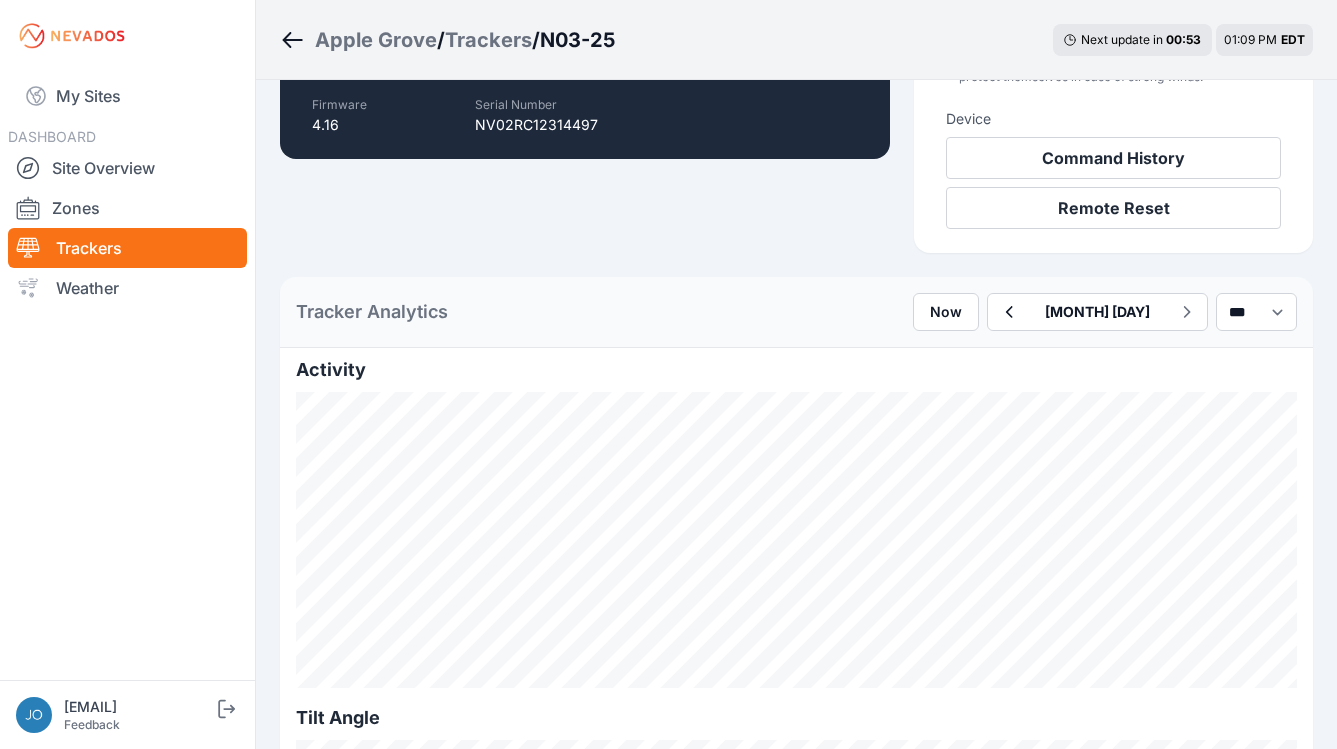 scroll, scrollTop: 621, scrollLeft: 0, axis: vertical 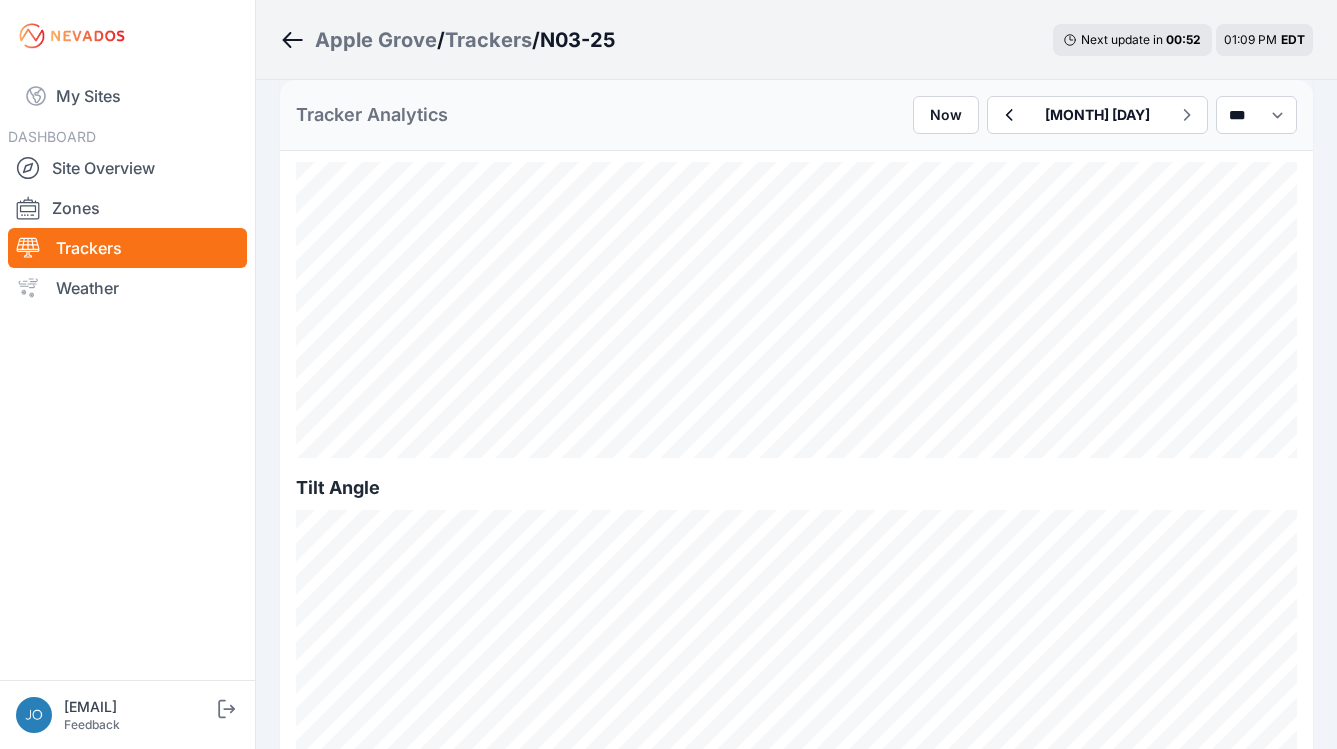 click on "Now August 08 *** **** *****" at bounding box center (1105, 115) 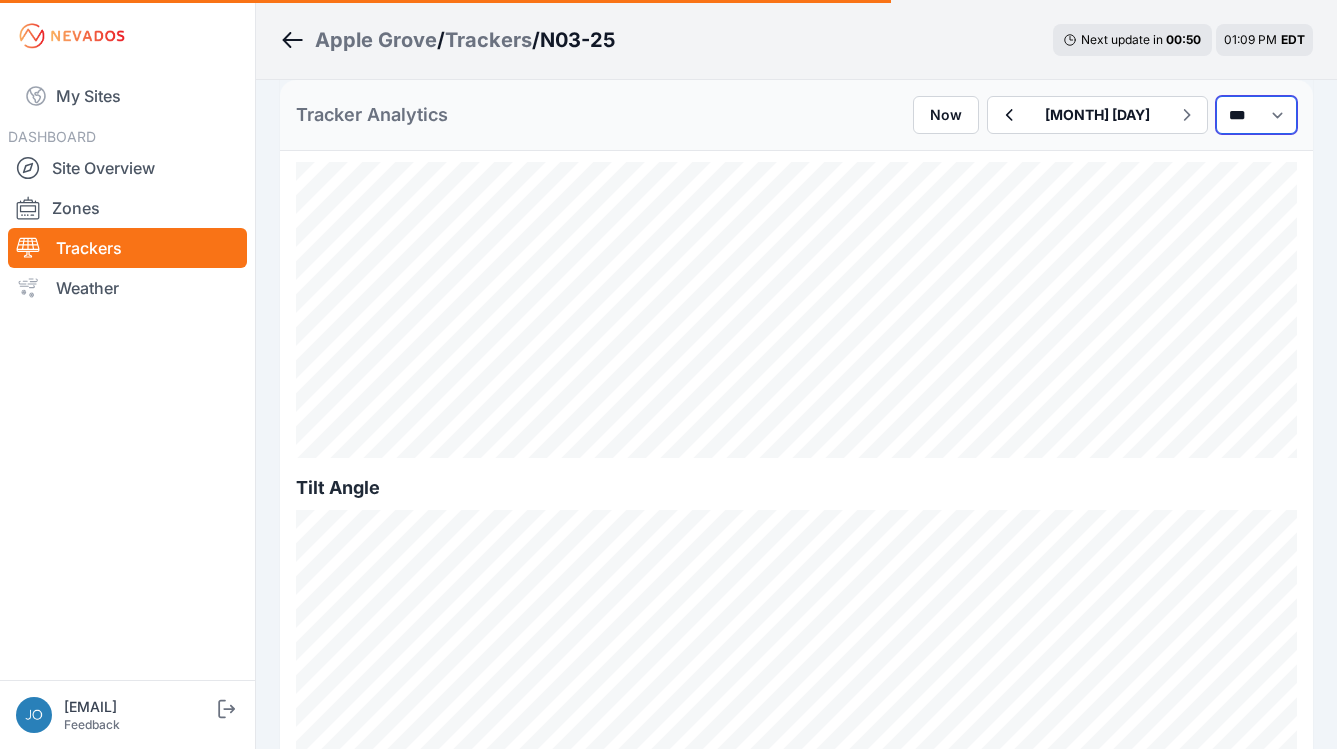 select on "******" 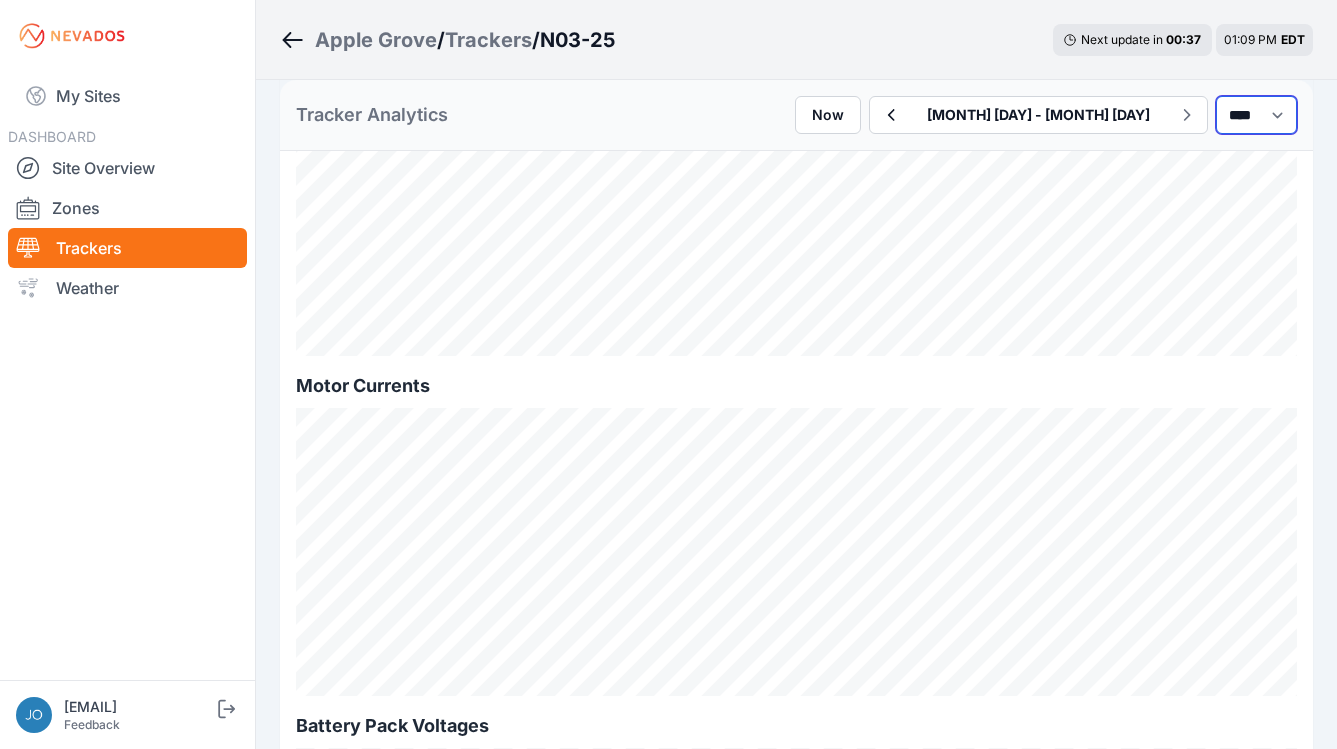 scroll, scrollTop: 2479, scrollLeft: 0, axis: vertical 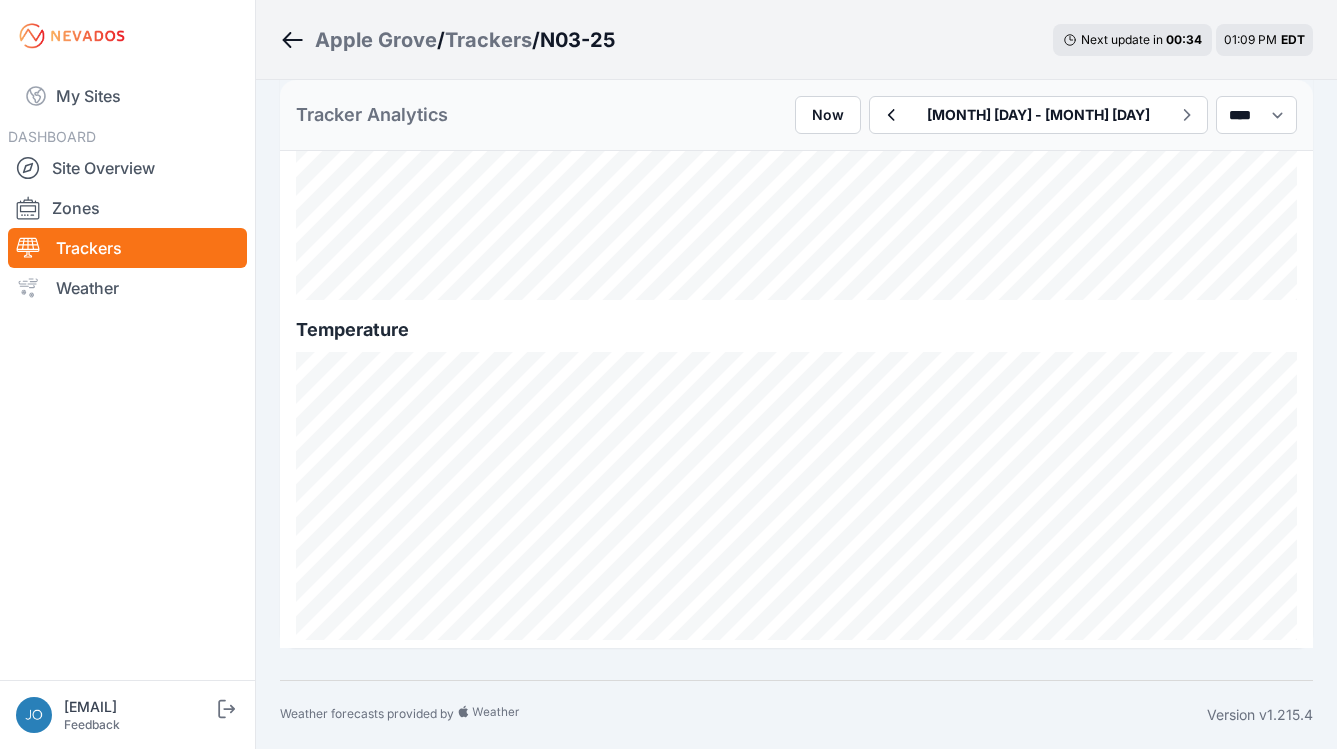 click on "Trackers" at bounding box center (488, 40) 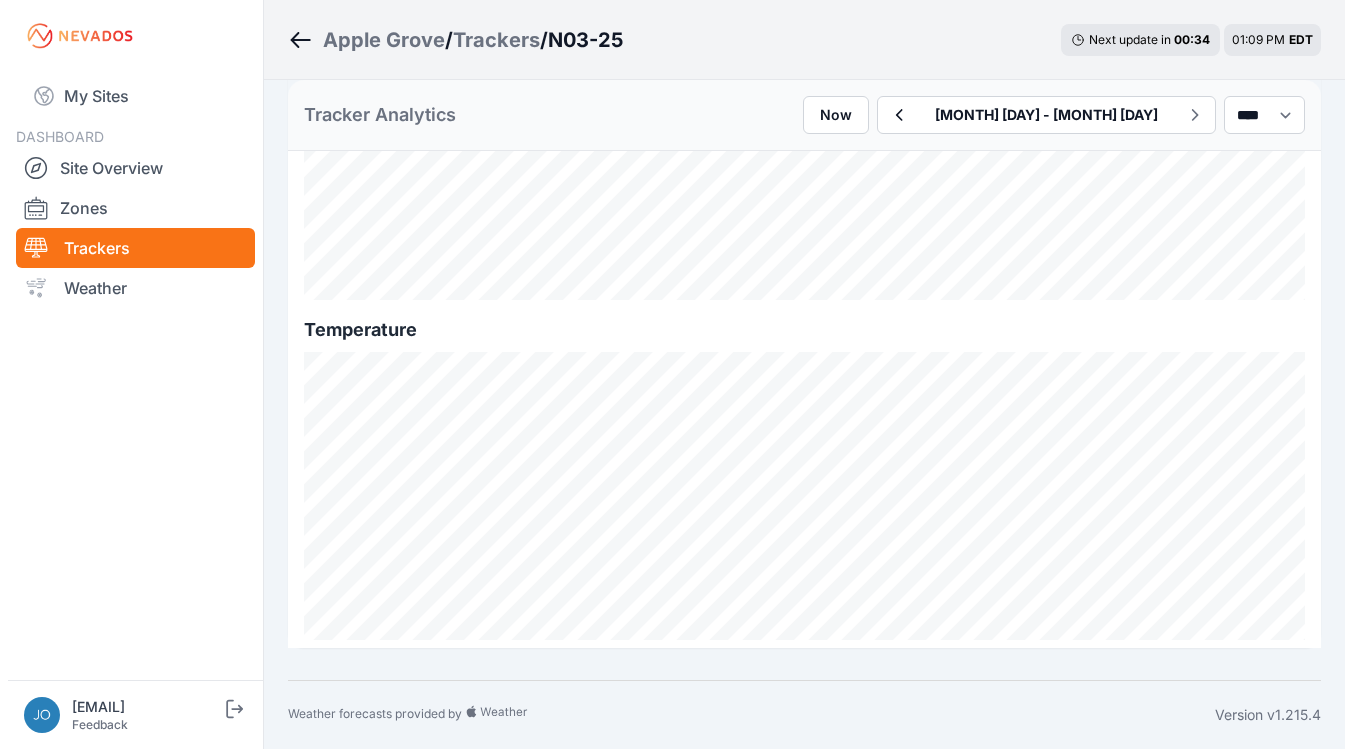 scroll, scrollTop: 0, scrollLeft: 0, axis: both 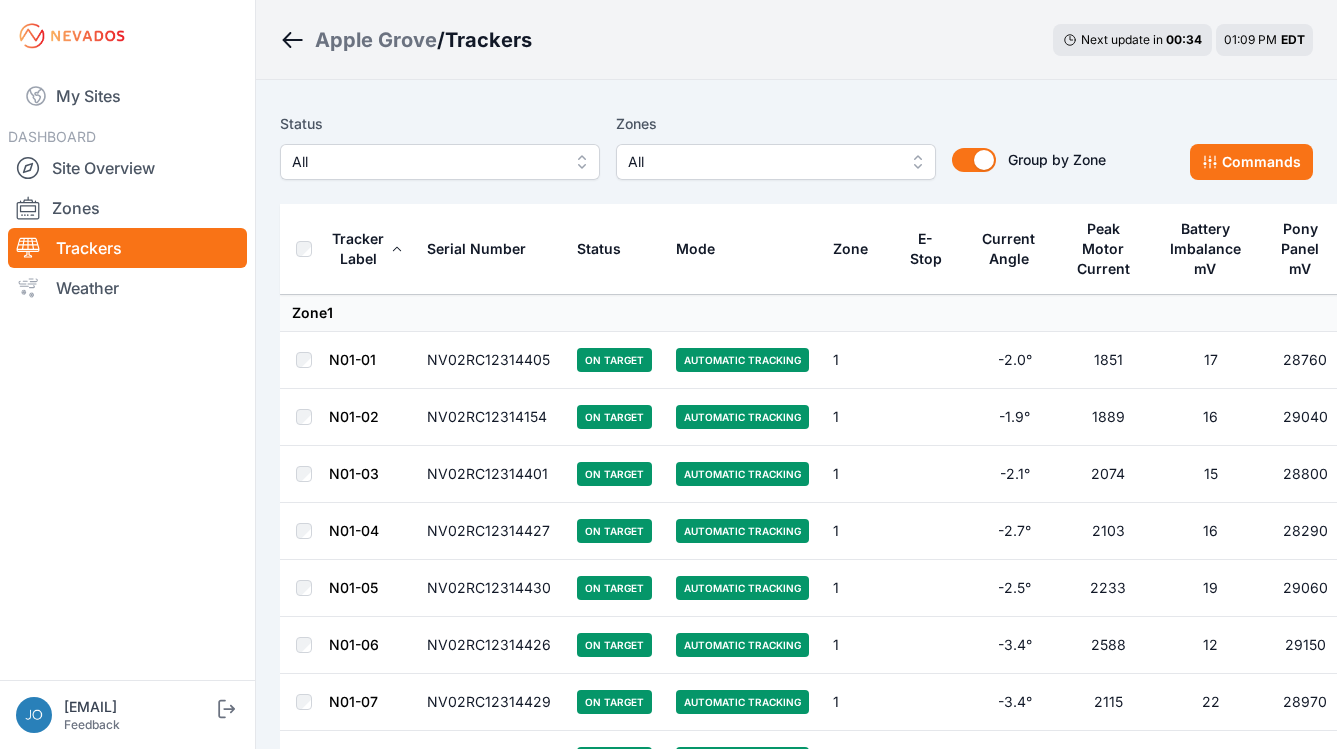 click on "All" at bounding box center (440, 162) 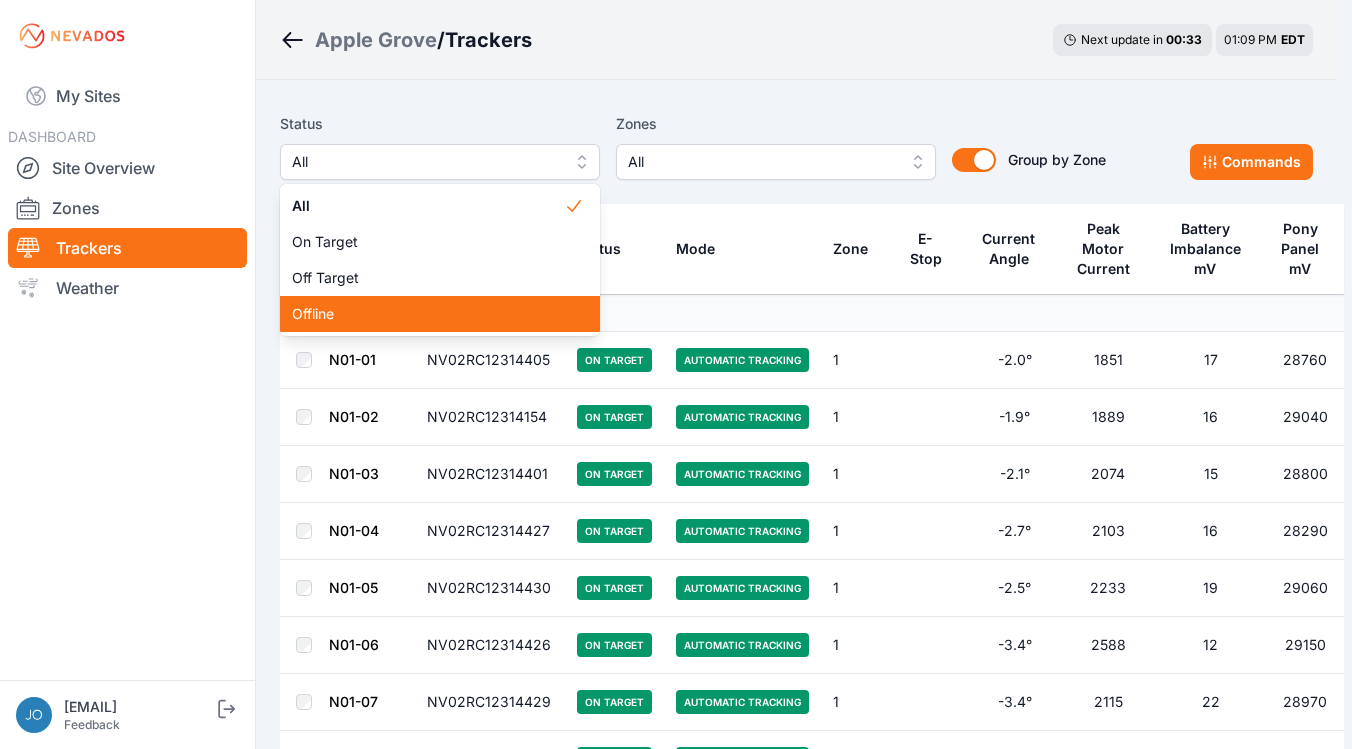 click on "Offline" at bounding box center (440, 314) 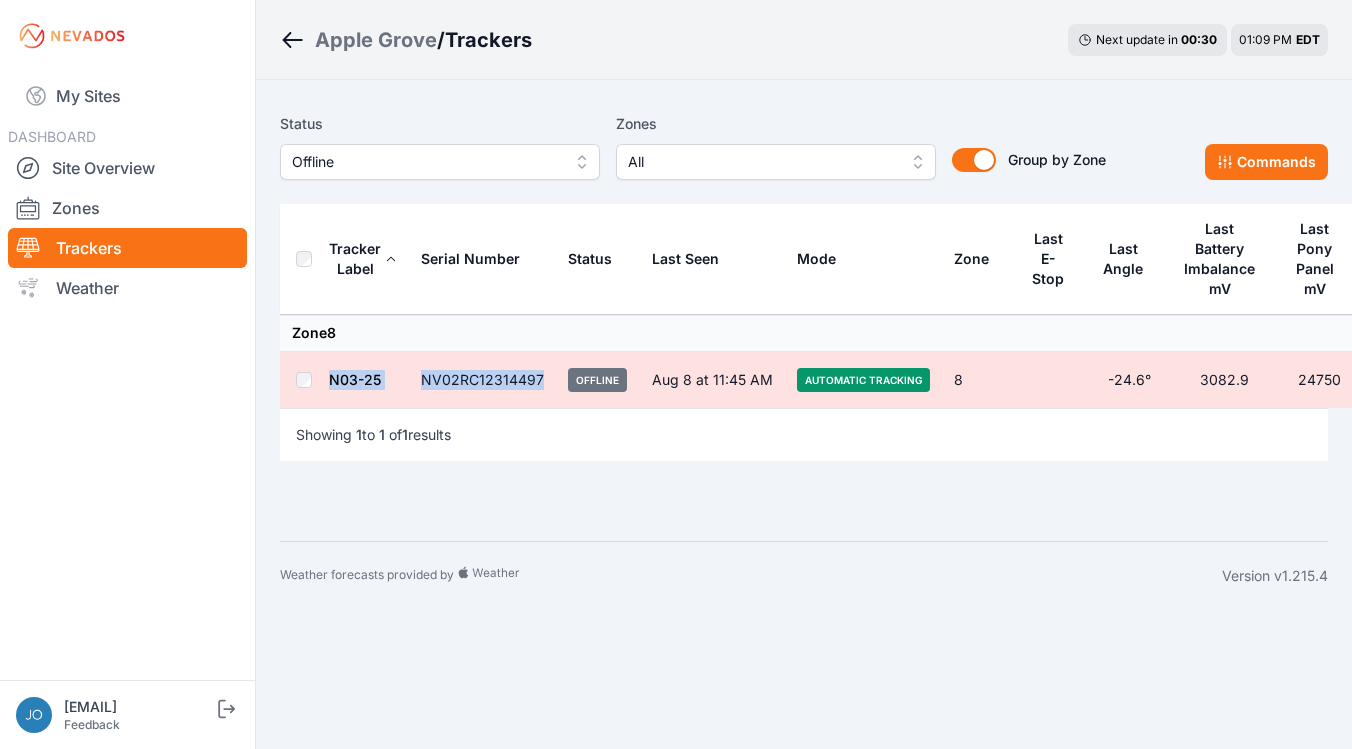 drag, startPoint x: 324, startPoint y: 379, endPoint x: 542, endPoint y: 374, distance: 218.05733 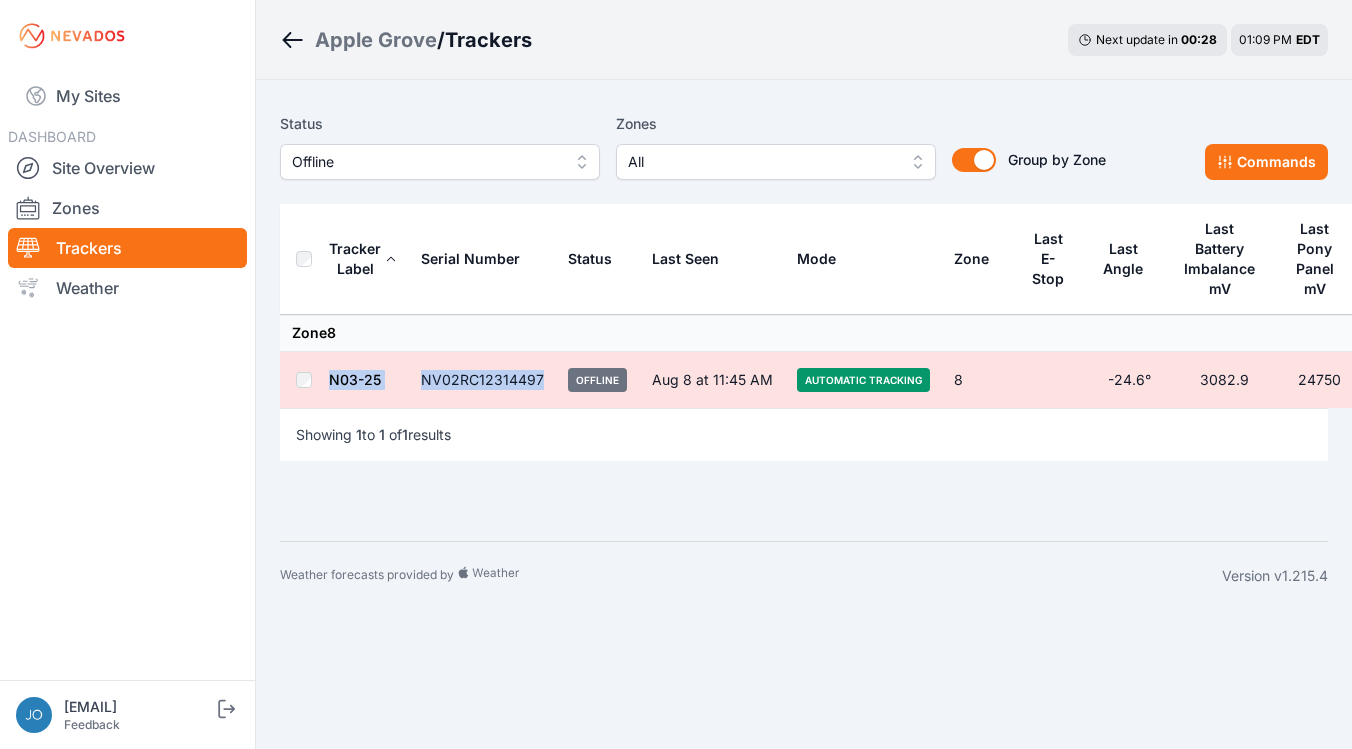 copy on "N03-25 NV02RC12314497" 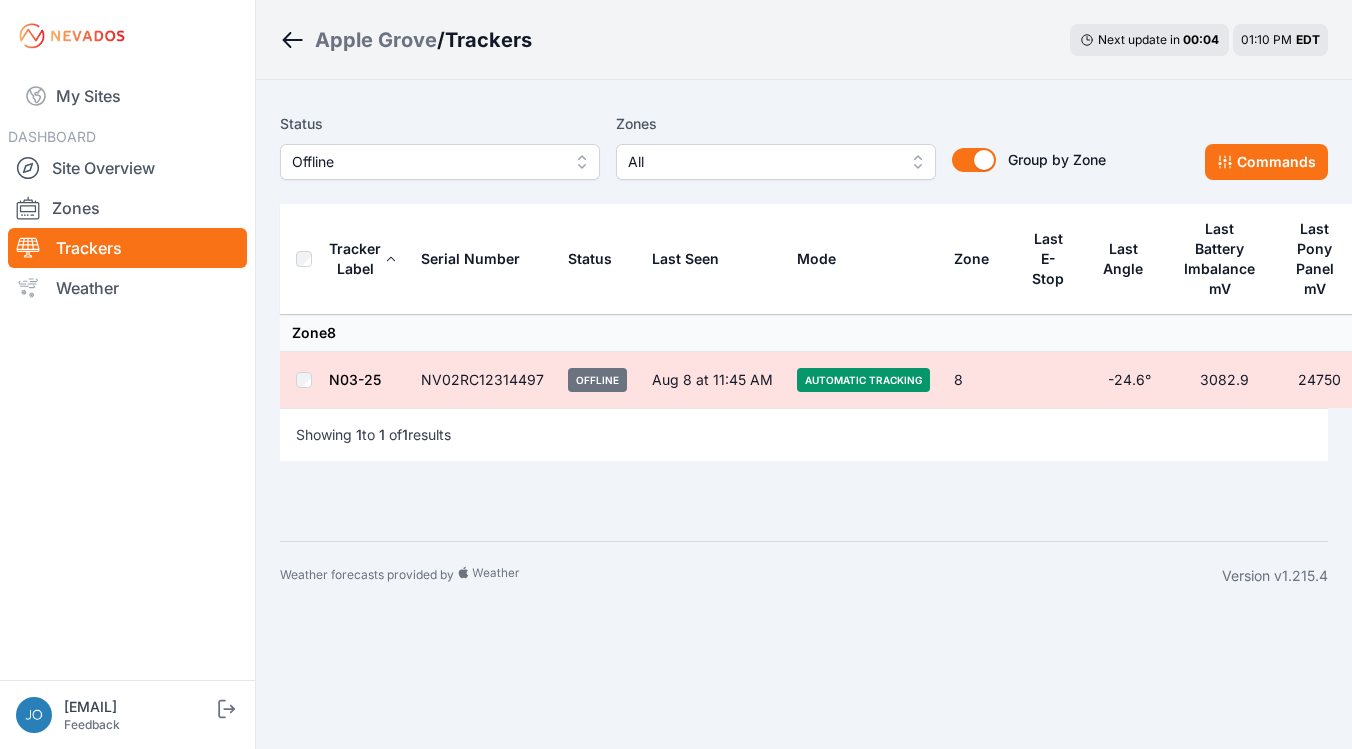 click on "Showing   1  to   1   of  1  results" at bounding box center (804, 434) 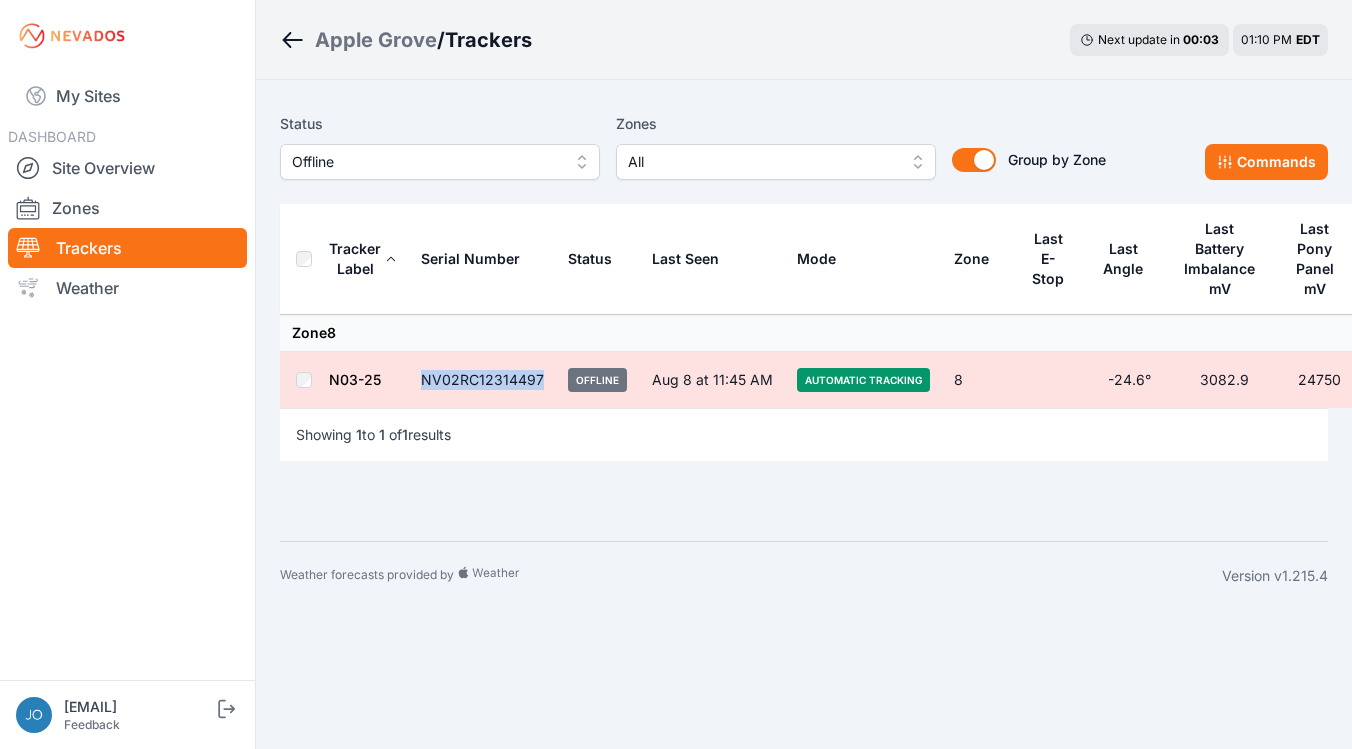 drag, startPoint x: 539, startPoint y: 381, endPoint x: 415, endPoint y: 375, distance: 124.14507 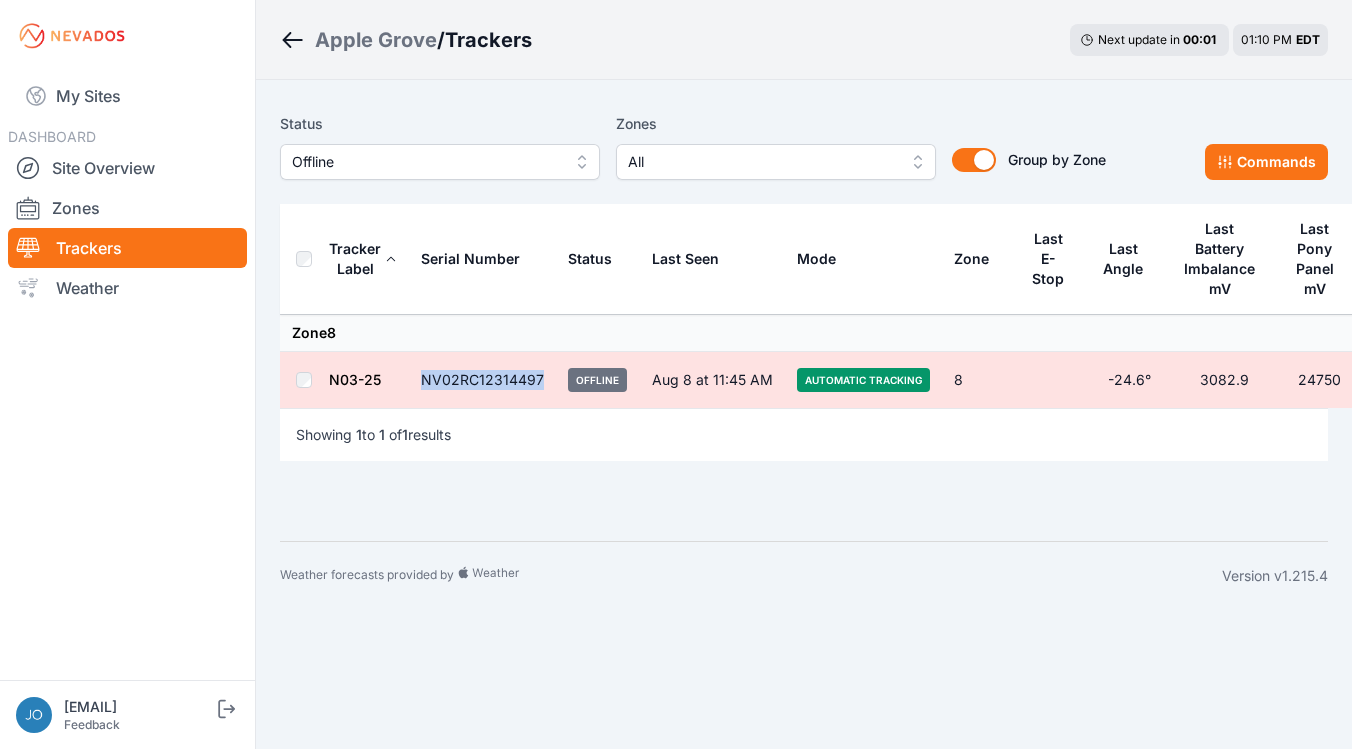 copy on "NV02RC12314497" 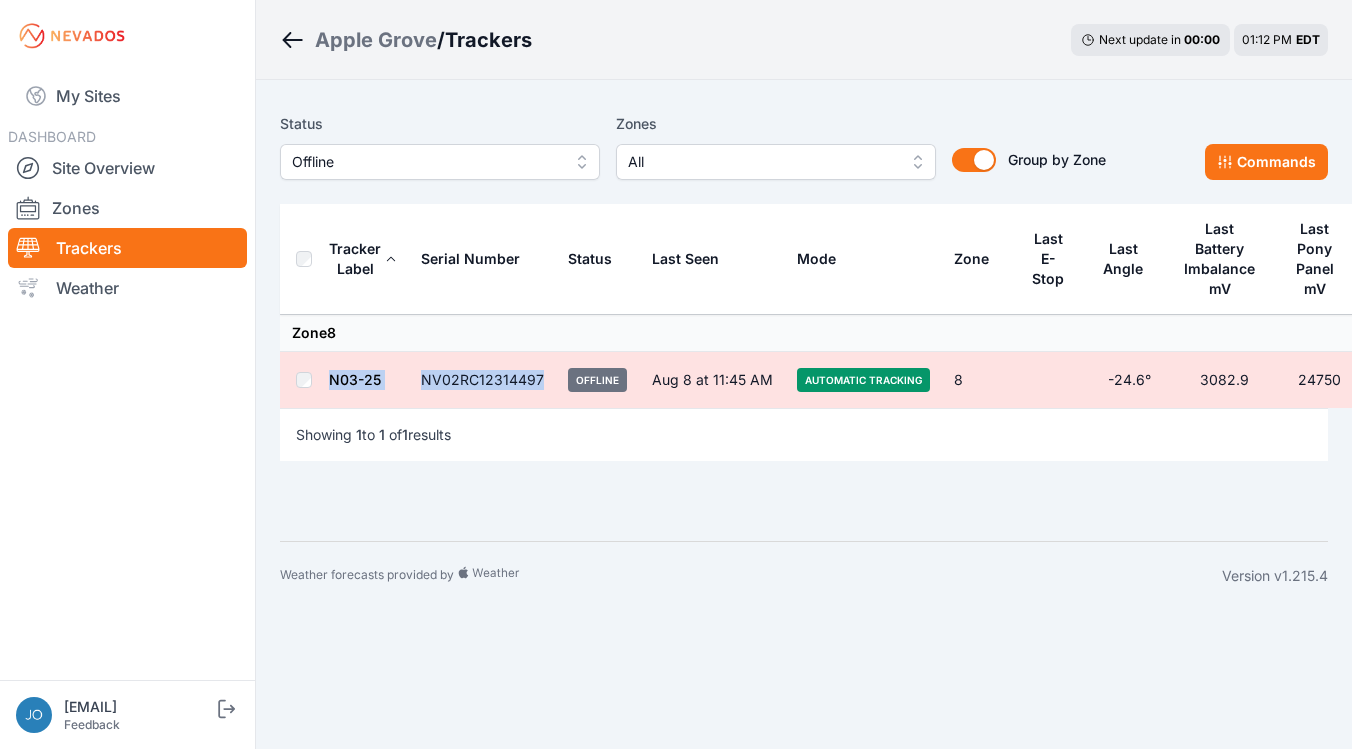 drag, startPoint x: 546, startPoint y: 379, endPoint x: 326, endPoint y: 364, distance: 220.51077 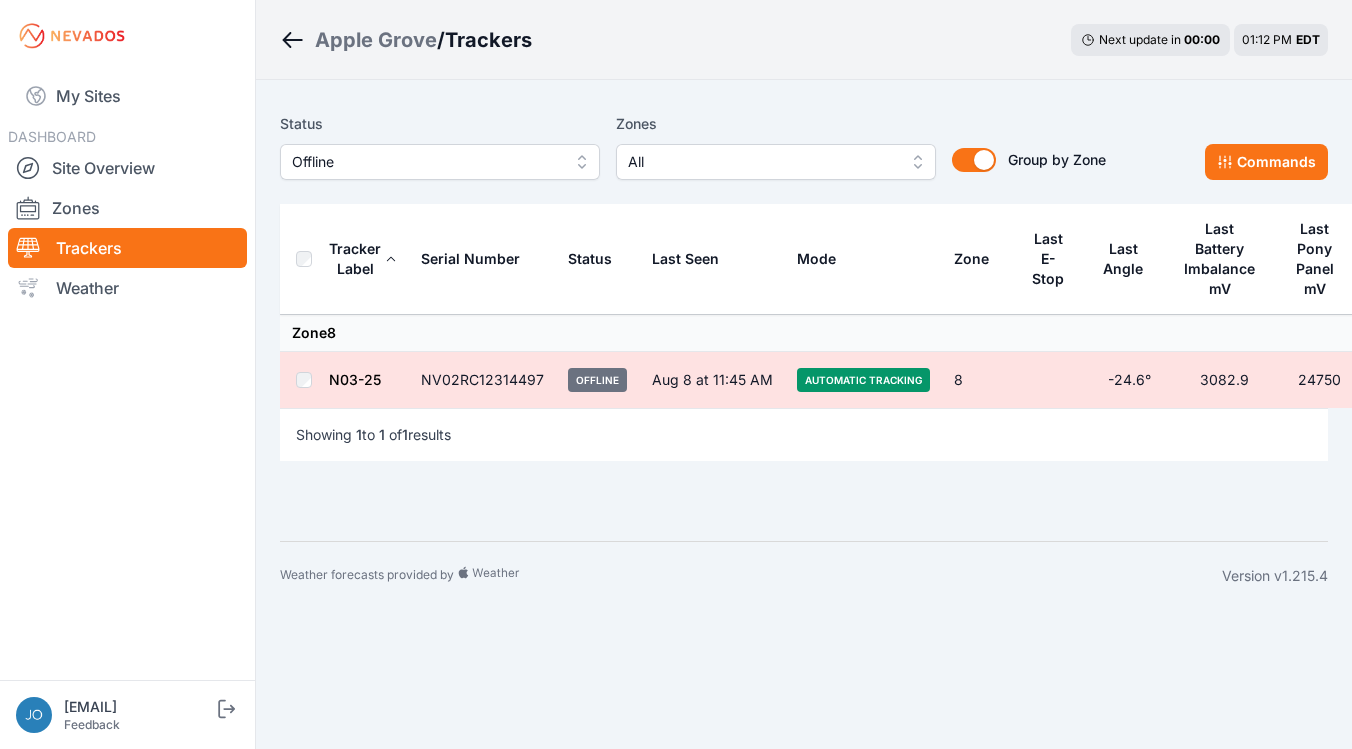 click on "Showing   1  to   1   of  1  results" at bounding box center (804, 434) 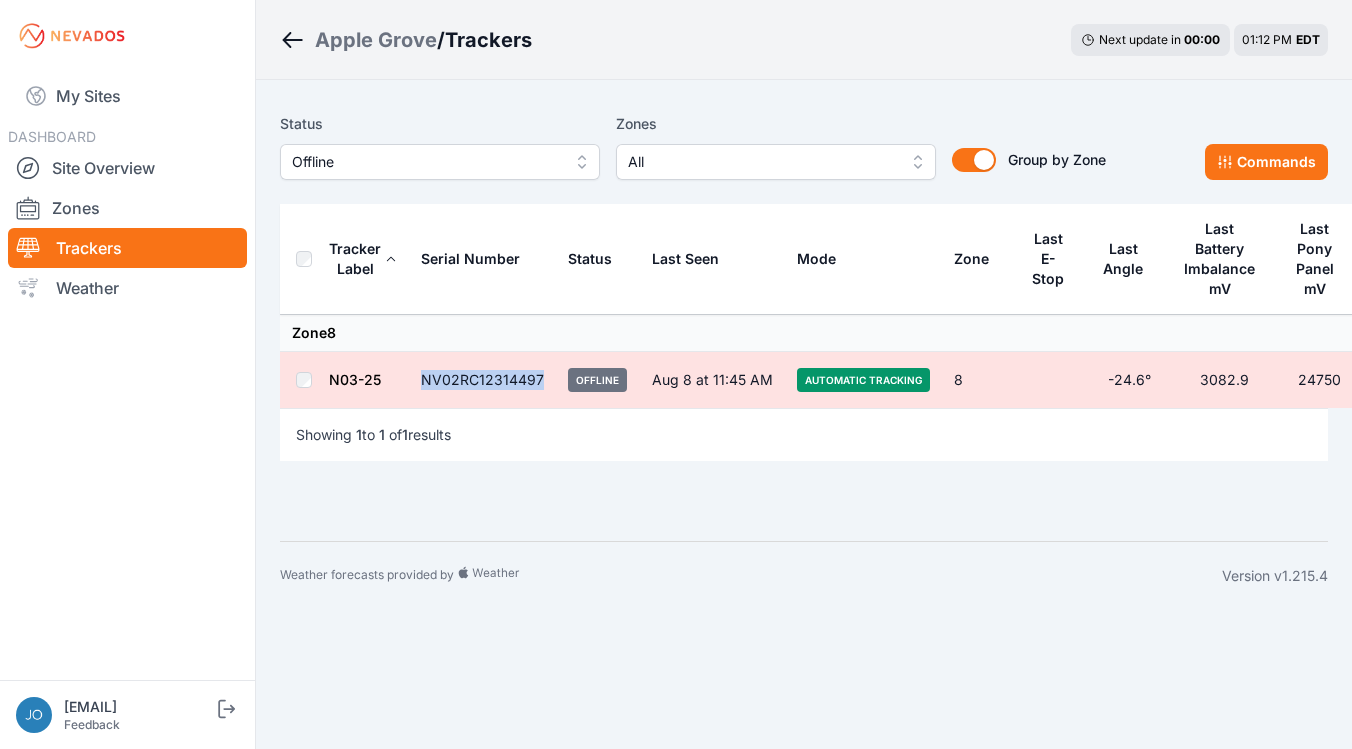 drag, startPoint x: 531, startPoint y: 377, endPoint x: 414, endPoint y: 370, distance: 117.20921 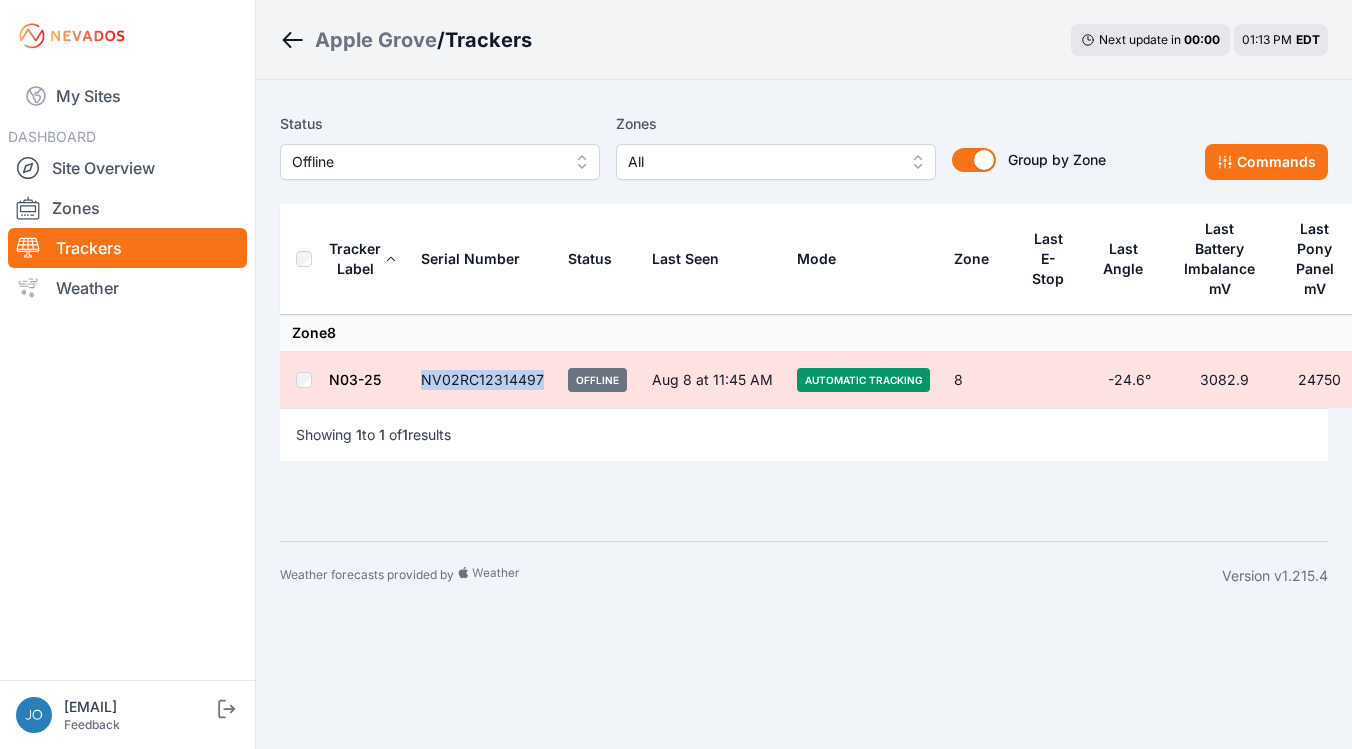 click on "Apple Grove" at bounding box center (376, 40) 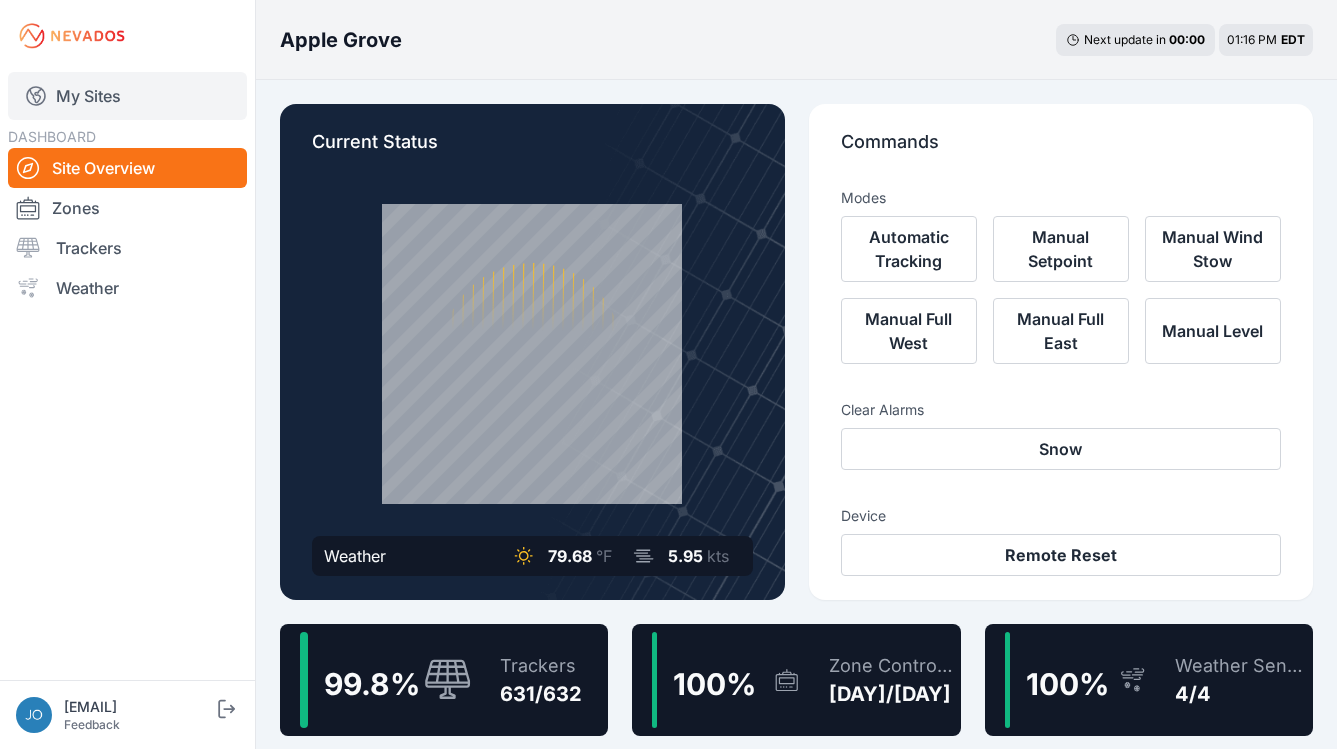 click on "My Sites" at bounding box center [127, 96] 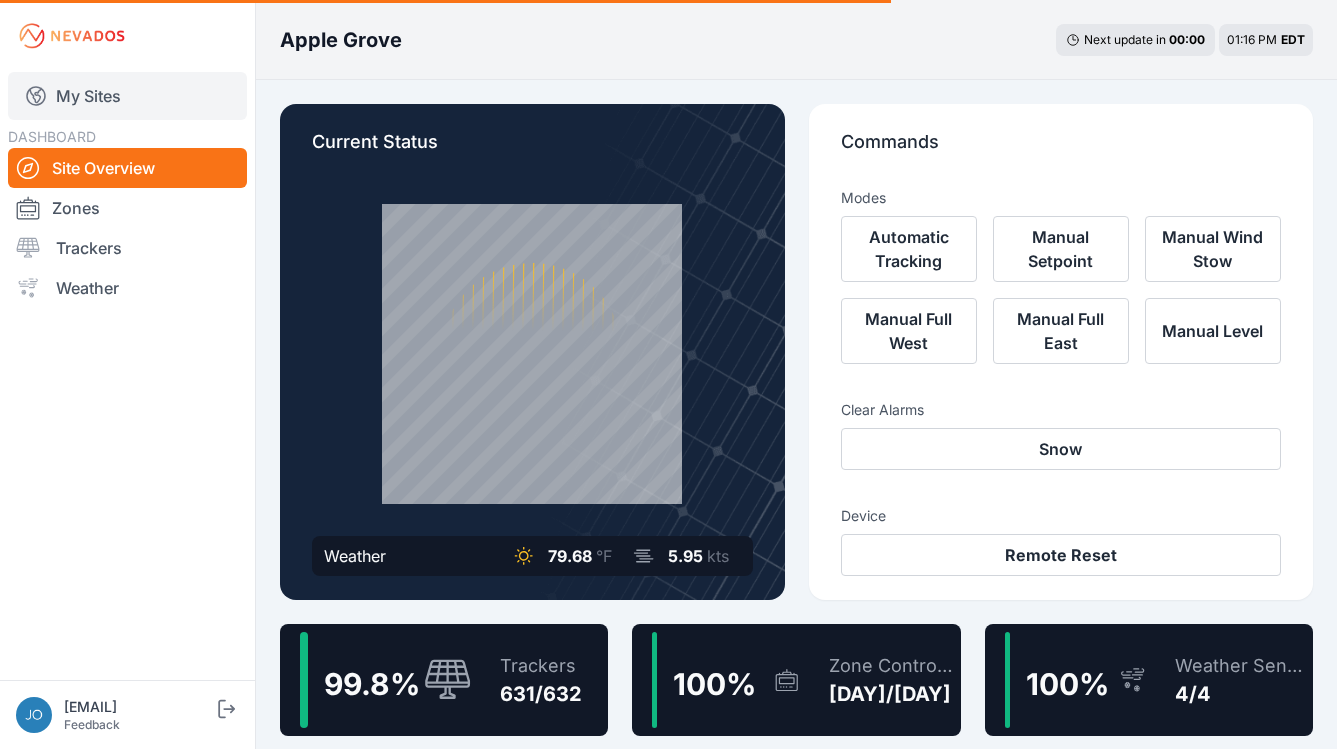 click on "My Sites" at bounding box center (127, 96) 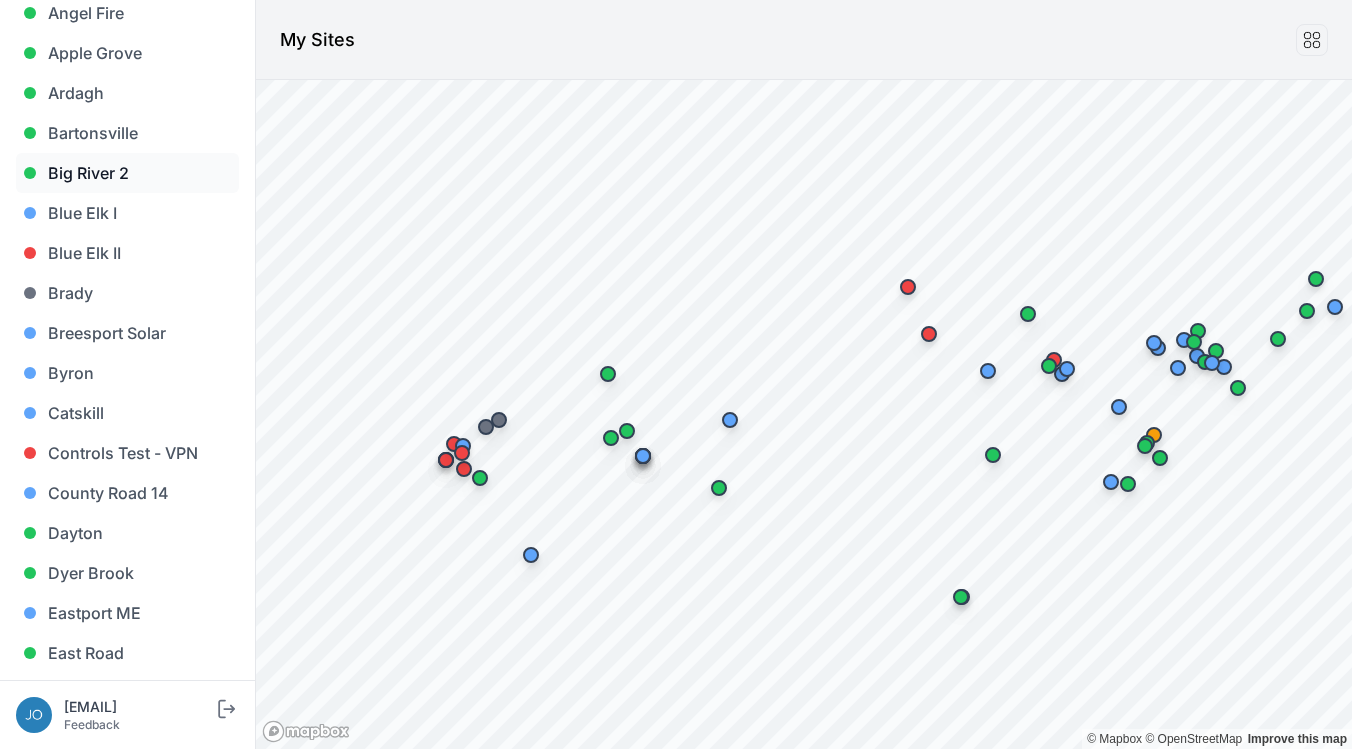 scroll, scrollTop: 297, scrollLeft: 0, axis: vertical 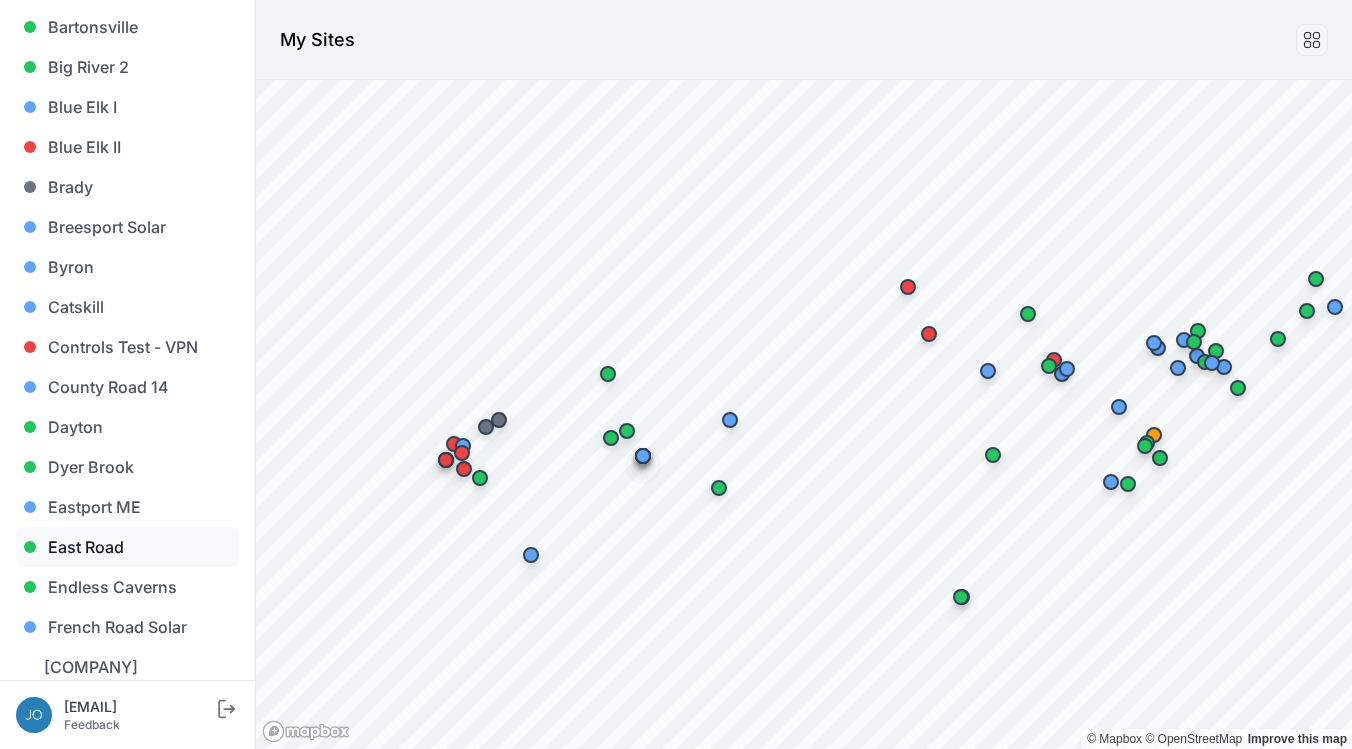 click on "East Road" at bounding box center (127, 547) 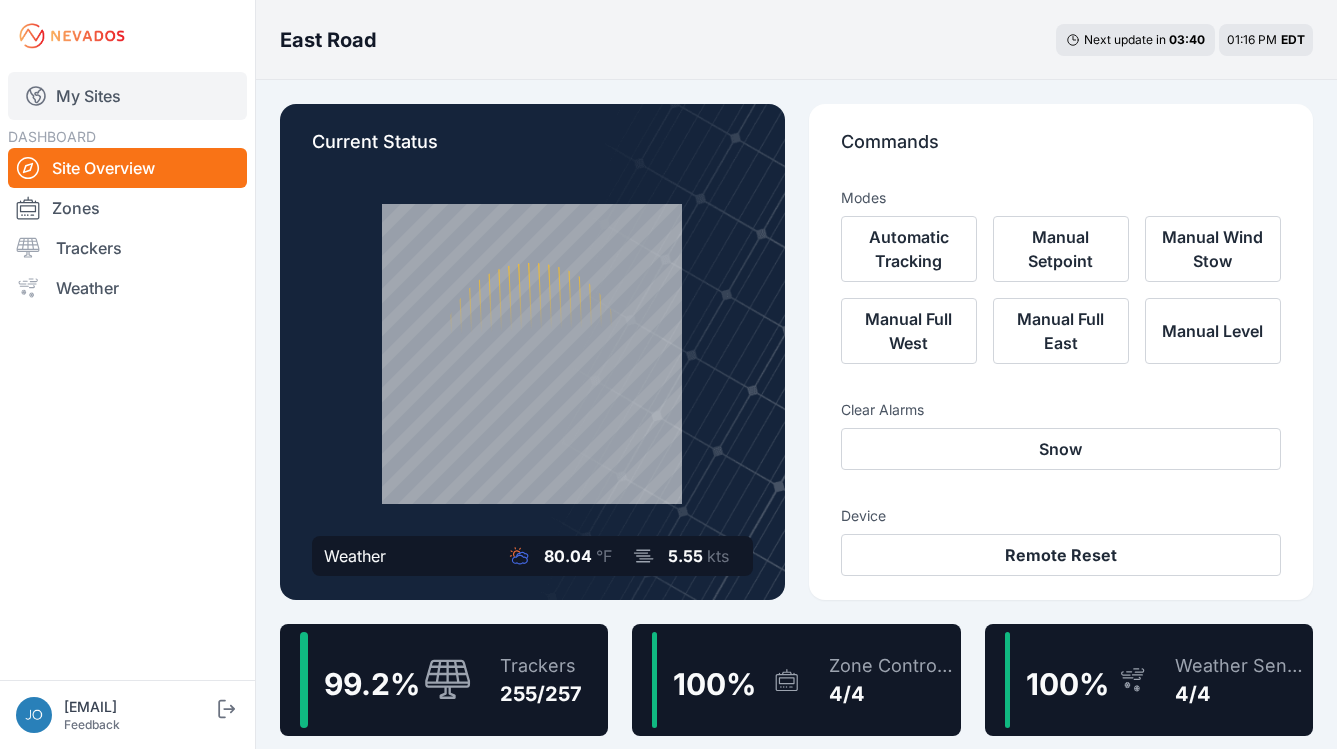 click on "My Sites" at bounding box center (127, 96) 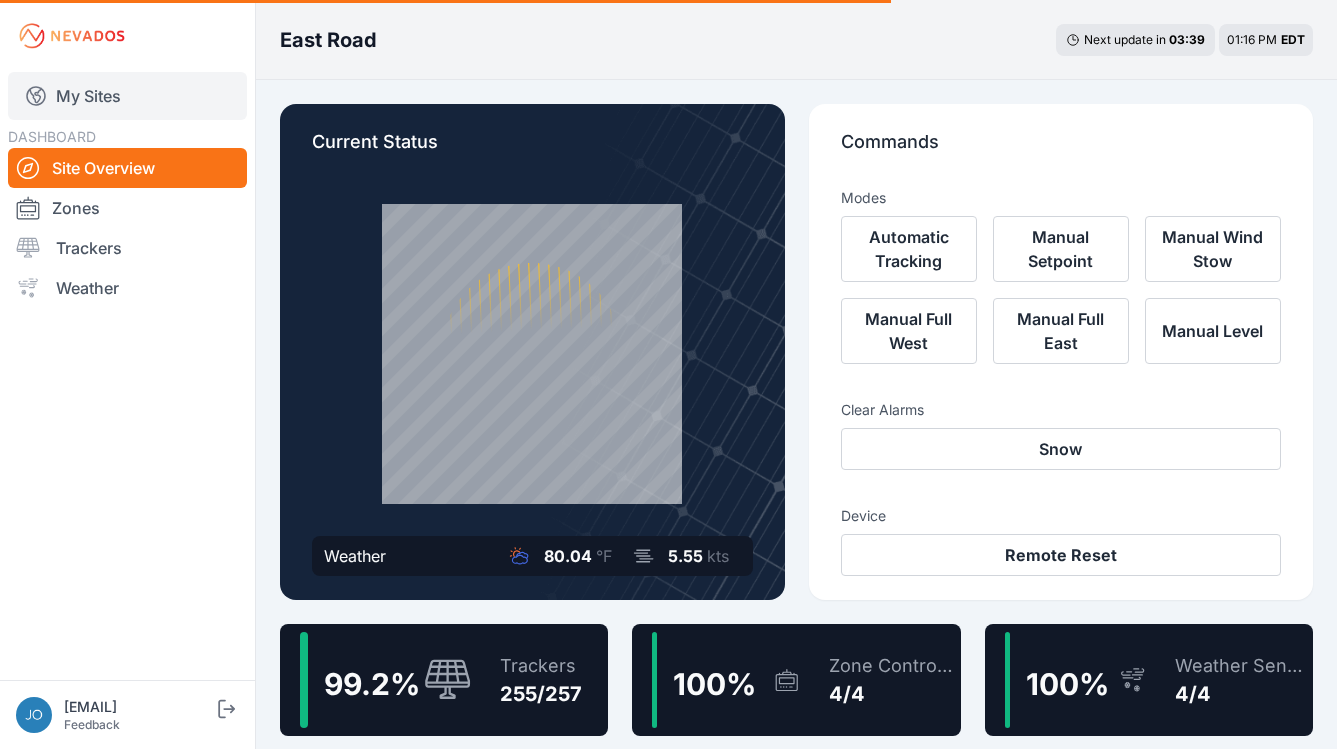 click on "My Sites" at bounding box center (127, 96) 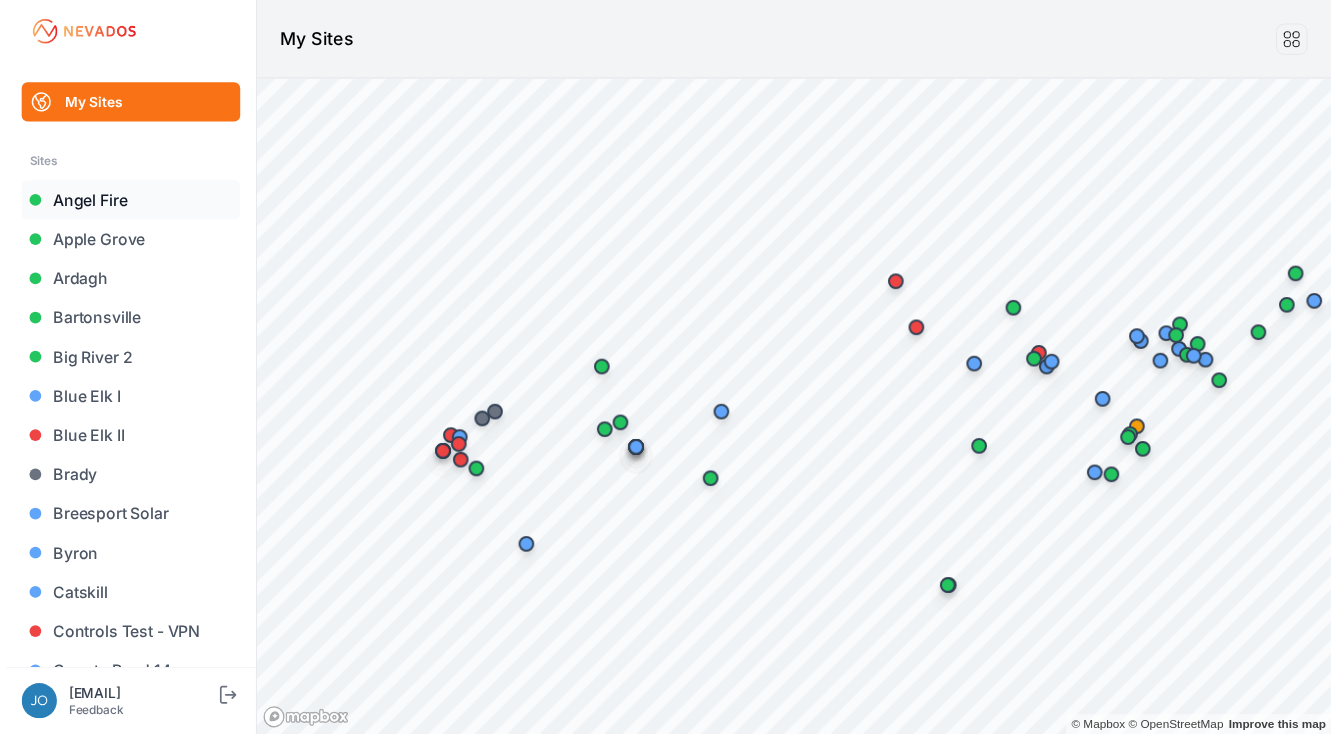 scroll, scrollTop: 674, scrollLeft: 0, axis: vertical 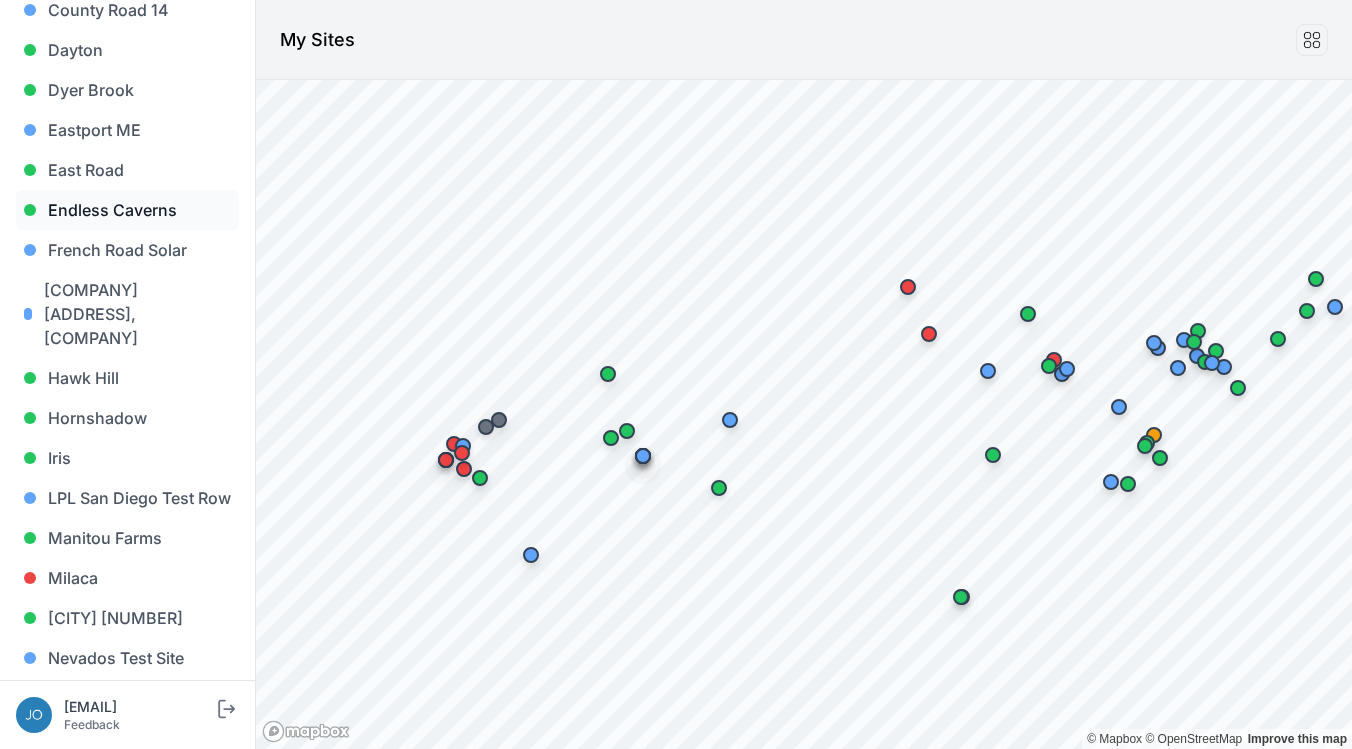 click on "Endless Caverns" at bounding box center (127, 210) 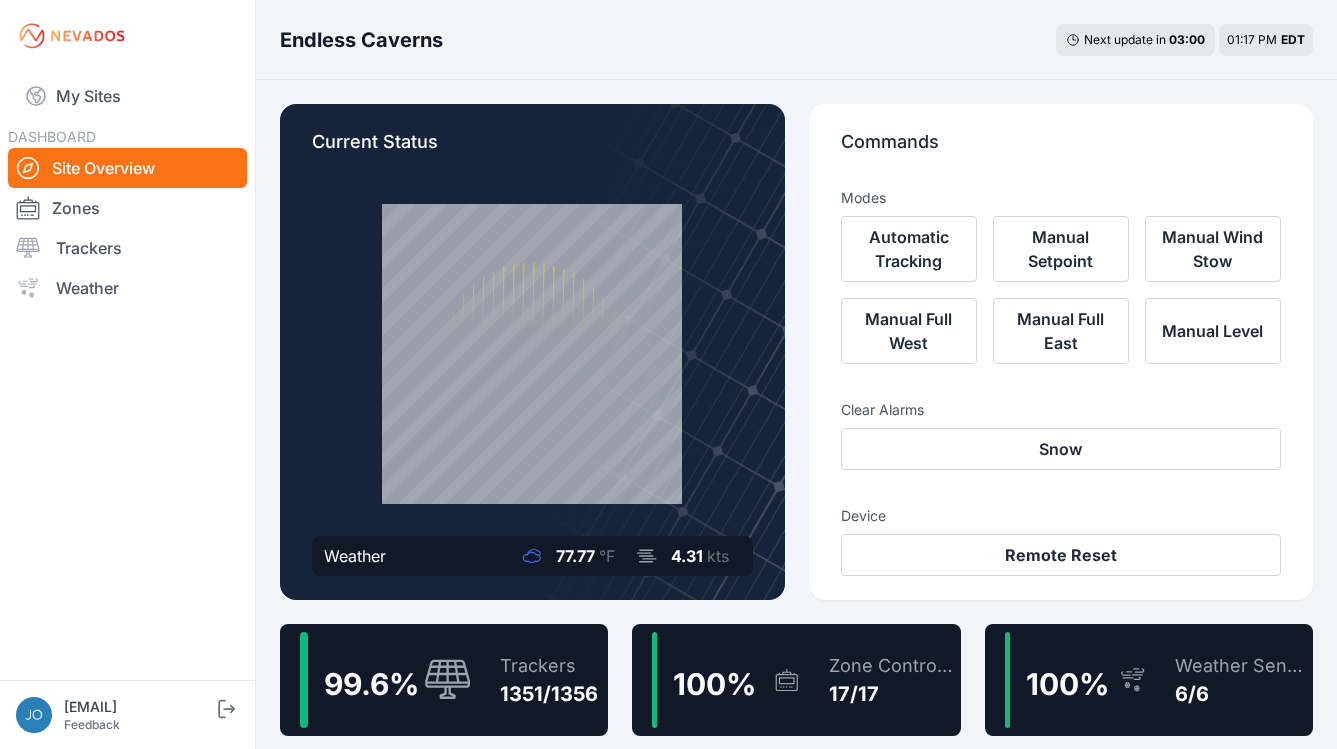 click on "Trackers 1351/1356" at bounding box center (539, 680) 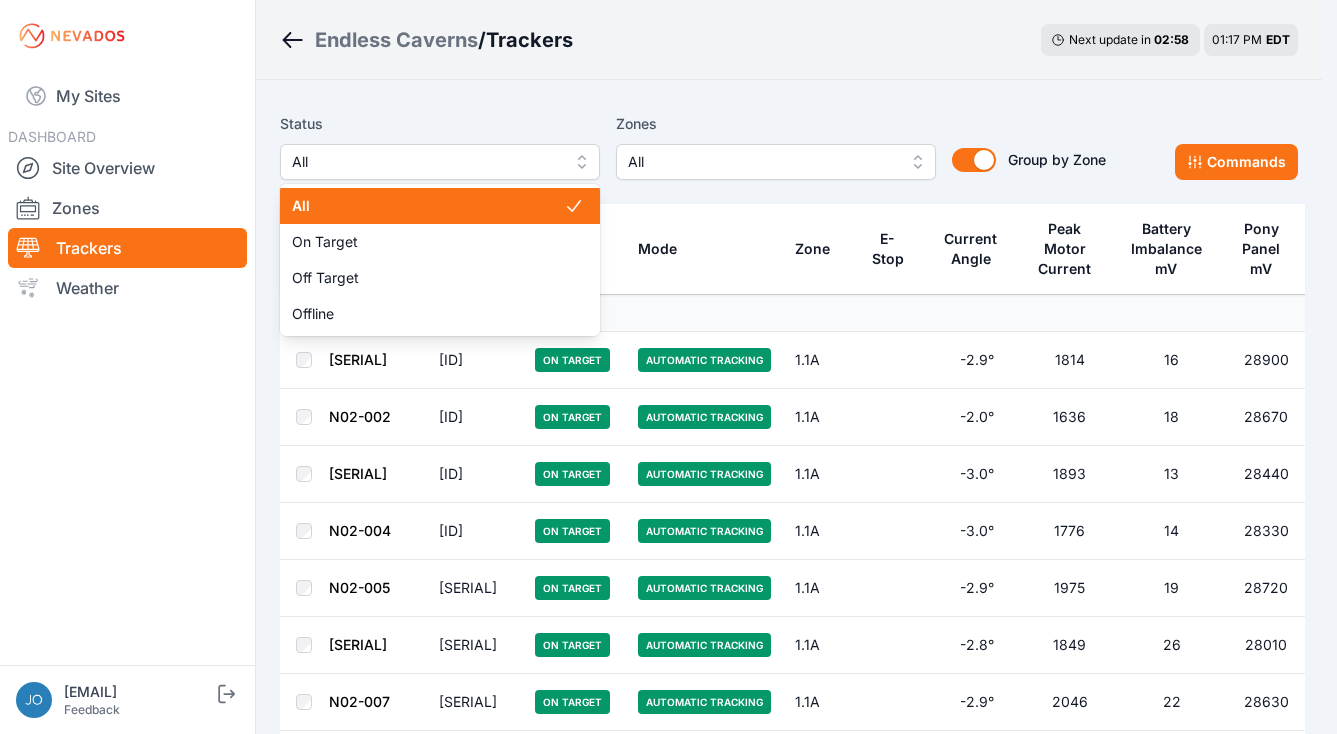 click on "All" at bounding box center (426, 162) 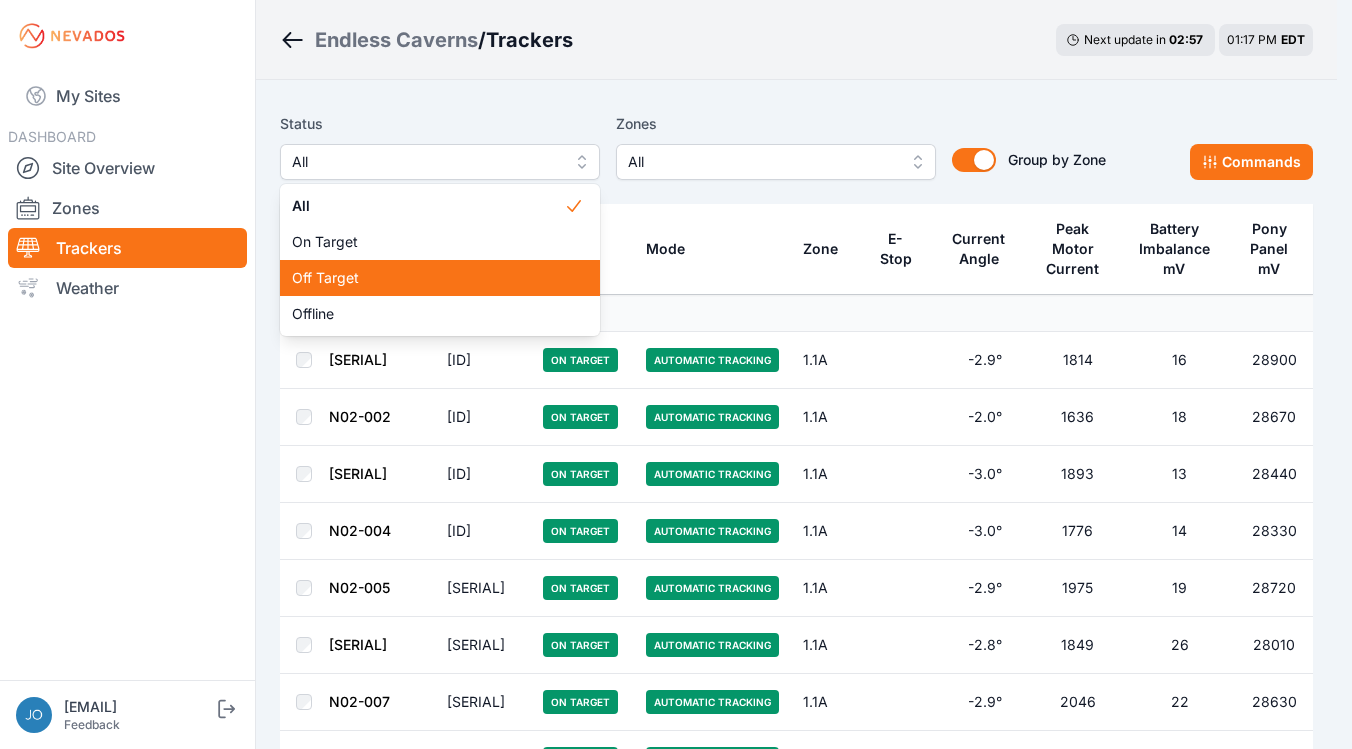 click on "Off Target" at bounding box center [440, 278] 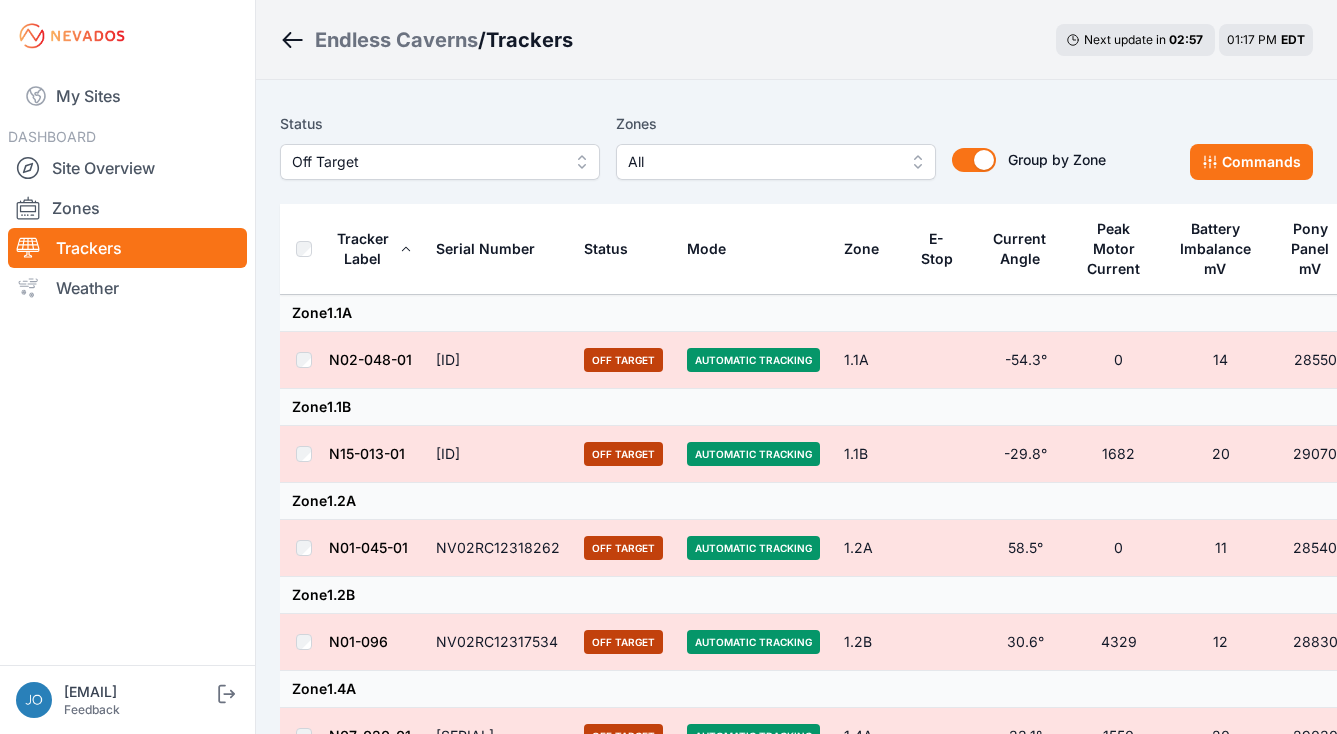 click on "Off Target" at bounding box center (440, 162) 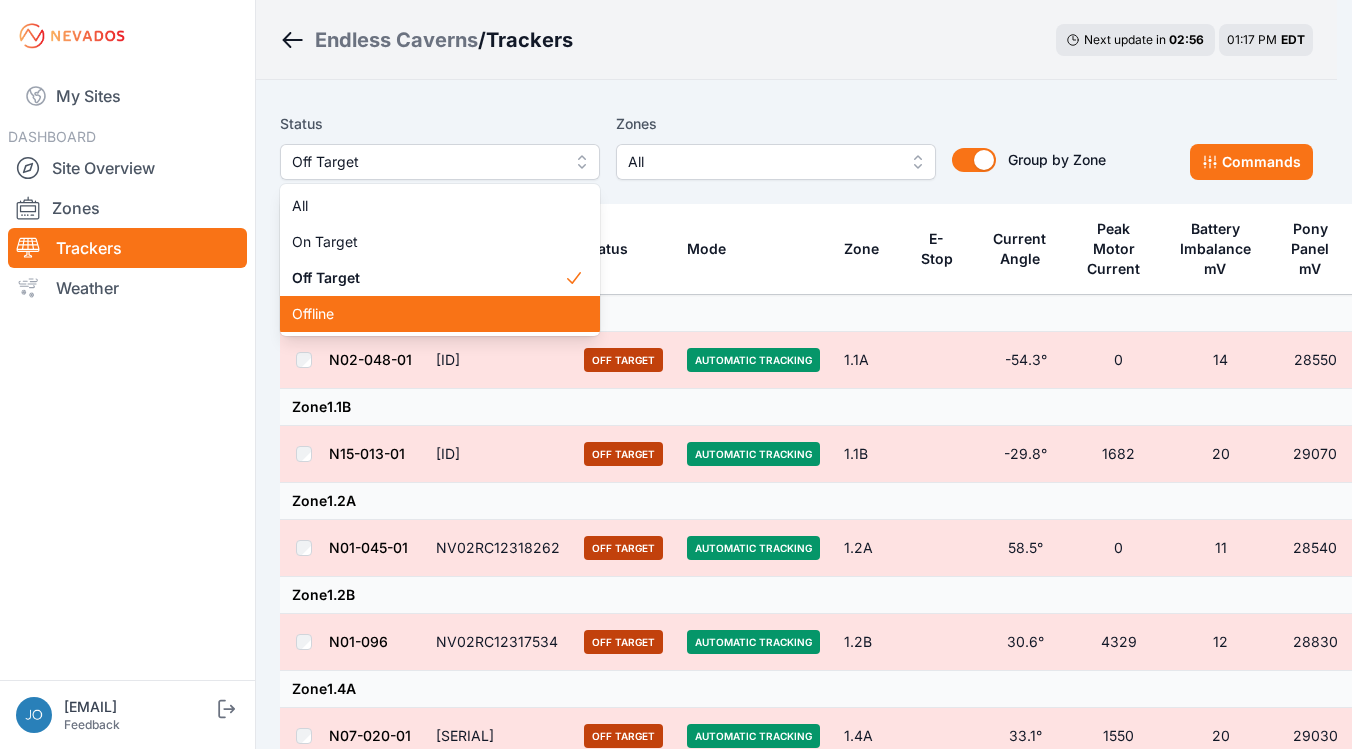 drag, startPoint x: 369, startPoint y: 309, endPoint x: 398, endPoint y: 306, distance: 29.15476 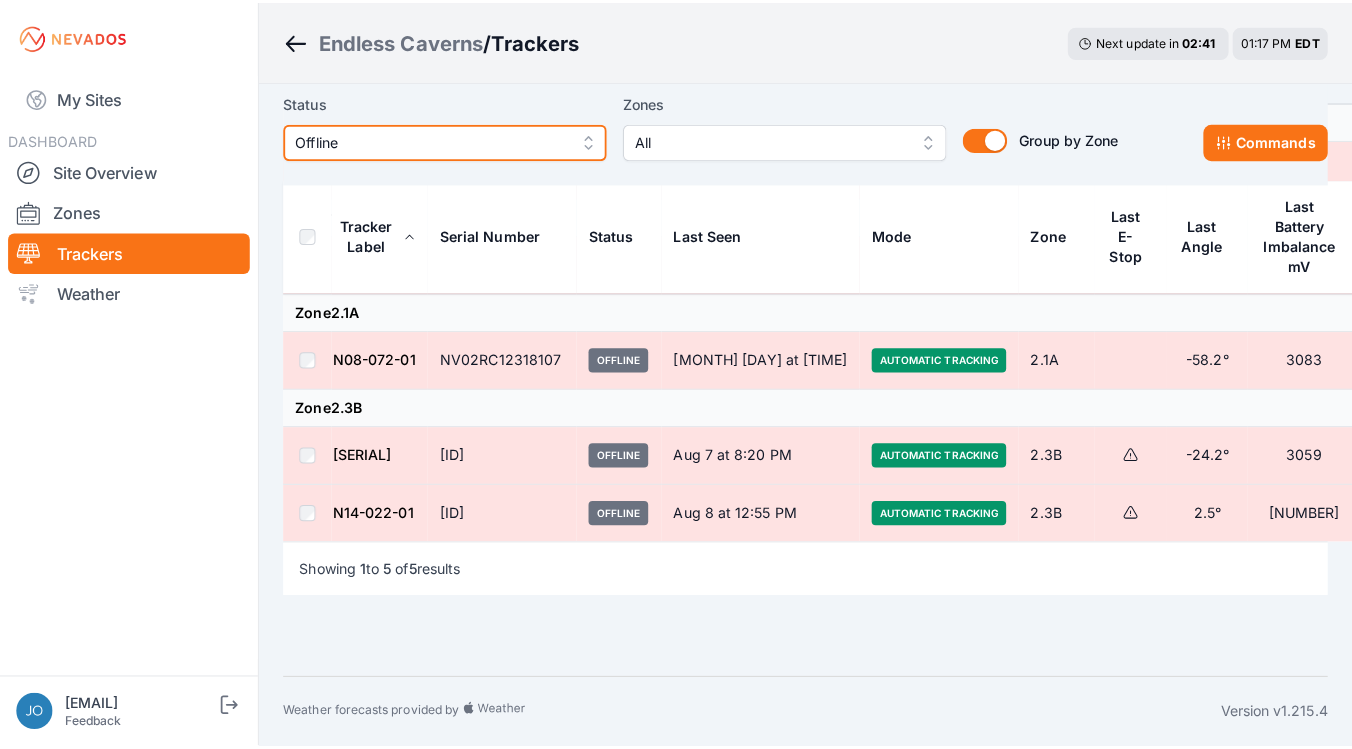 scroll, scrollTop: 0, scrollLeft: 0, axis: both 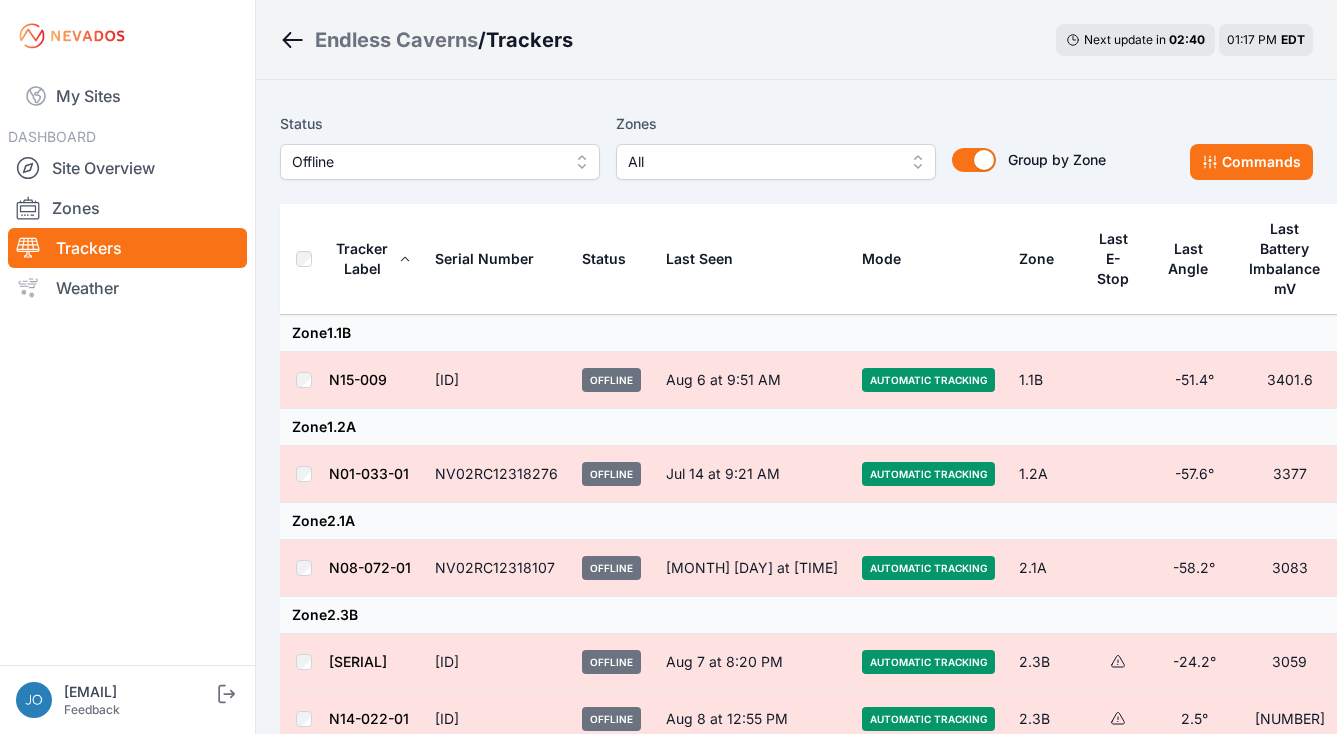 click on "Offline" at bounding box center [426, 162] 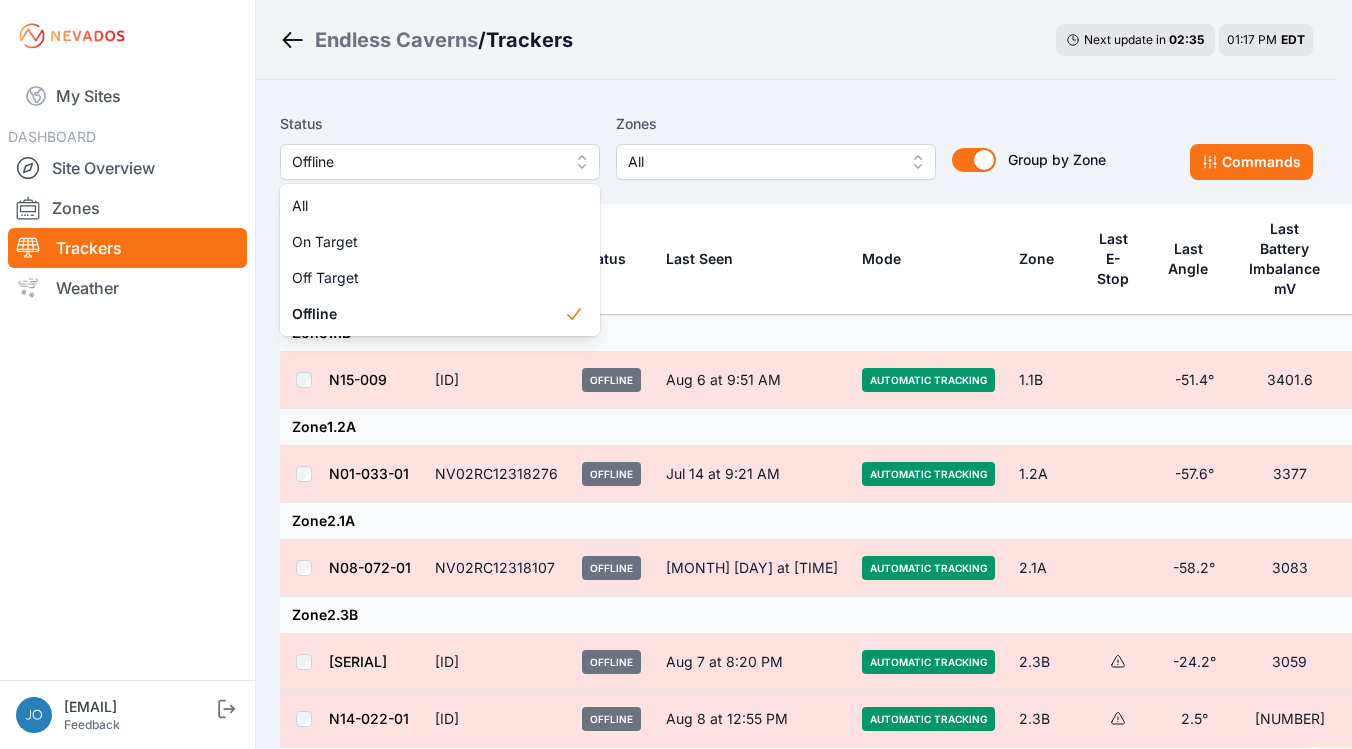 click on "Endless Caverns  /  Trackers Next update in   02 : 35 01:17 PM EDT Status Offline All On Target Off Target Offline Zones All Group by Zone Group by Zone Commands Tracker Label Serial Number Status Last Seen Mode Zone Last E-Stop Last Angle Last Battery Imbalance mV Last Pony Panel mV Zone  1.1B N15-009 NV02RC12318297 Offline Aug 6 at 9:51 AM Automatic Tracking 1.1B -51.4° 3401.6 27560 Zone  1.2A N01-033-01 NV02RC12318276 Offline Jul 14 at 9:21 AM Automatic Tracking 1.2A -57.6° 3377 27920 Zone  2.1A N08-072-01 NV02RC12318107 Offline Aug 4 at 9:01 AM Automatic Tracking 2.1A -58.2° 3083 24830 Zone  2.3B N14-009 NV02RC12318270 Offline Aug 7 at 8:20 PM Automatic Tracking 2.3B -24.2° 3059 19320 N14-022-01 NV02RC12317537 Offline Aug 8 at 12:55 PM Automatic Tracking 2.3B 2.5° 3267.8 28510 Showing   1  to   5   of  5  results Weather forecasts provided by Version v1.215.4" at bounding box center (668, 474) 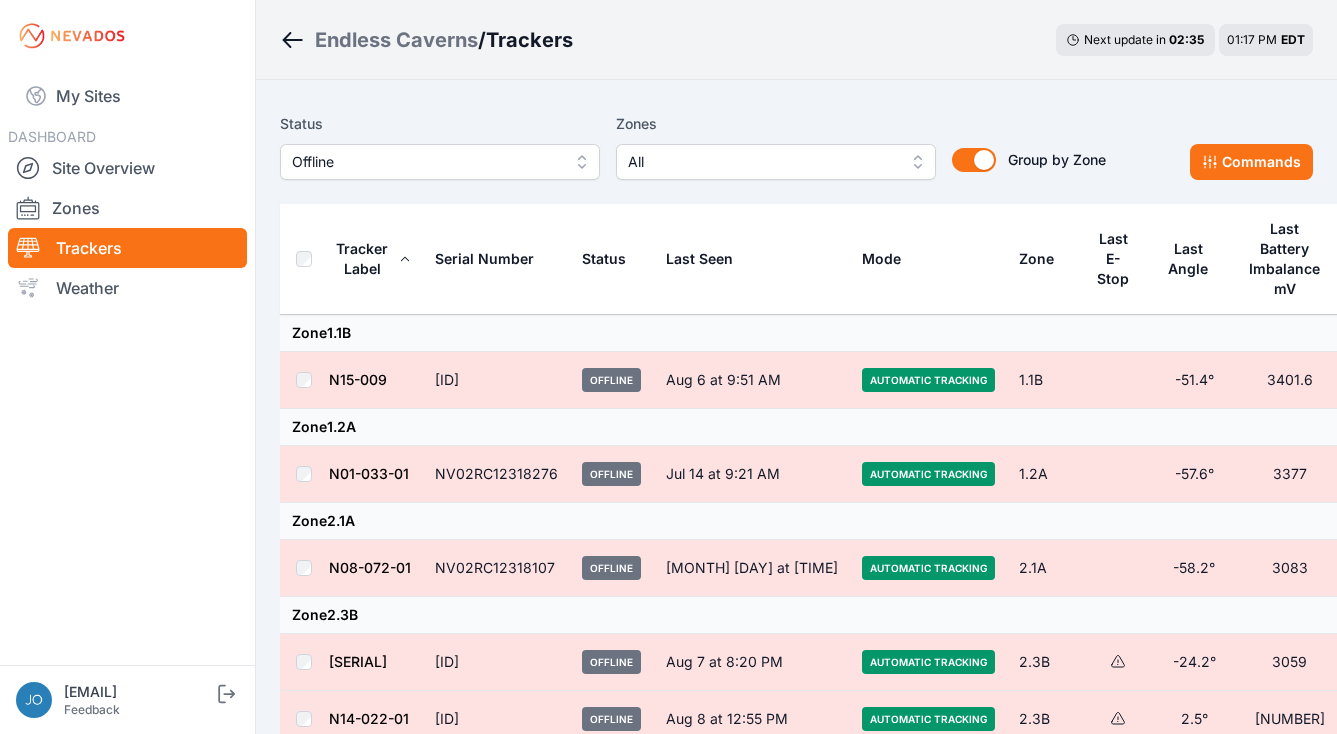 click on "Endless Caverns" at bounding box center [396, 40] 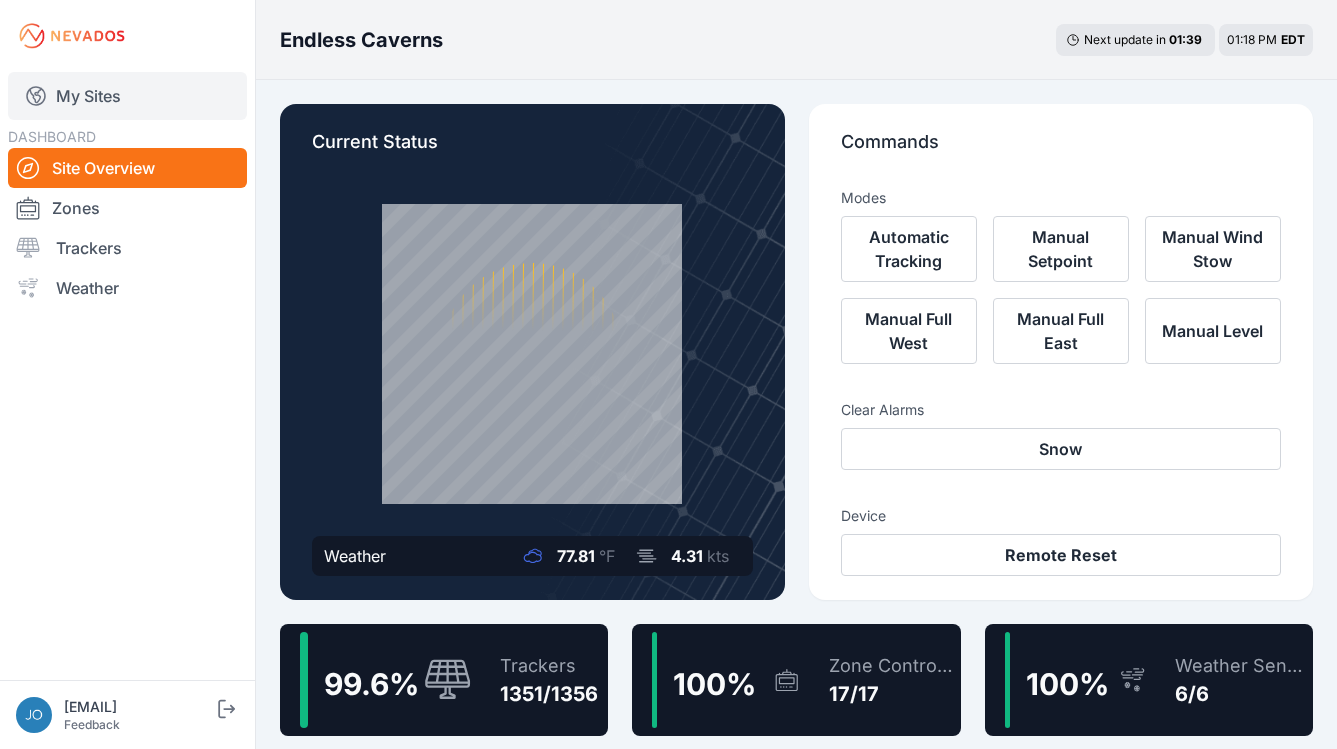 click on "My Sites" at bounding box center (127, 96) 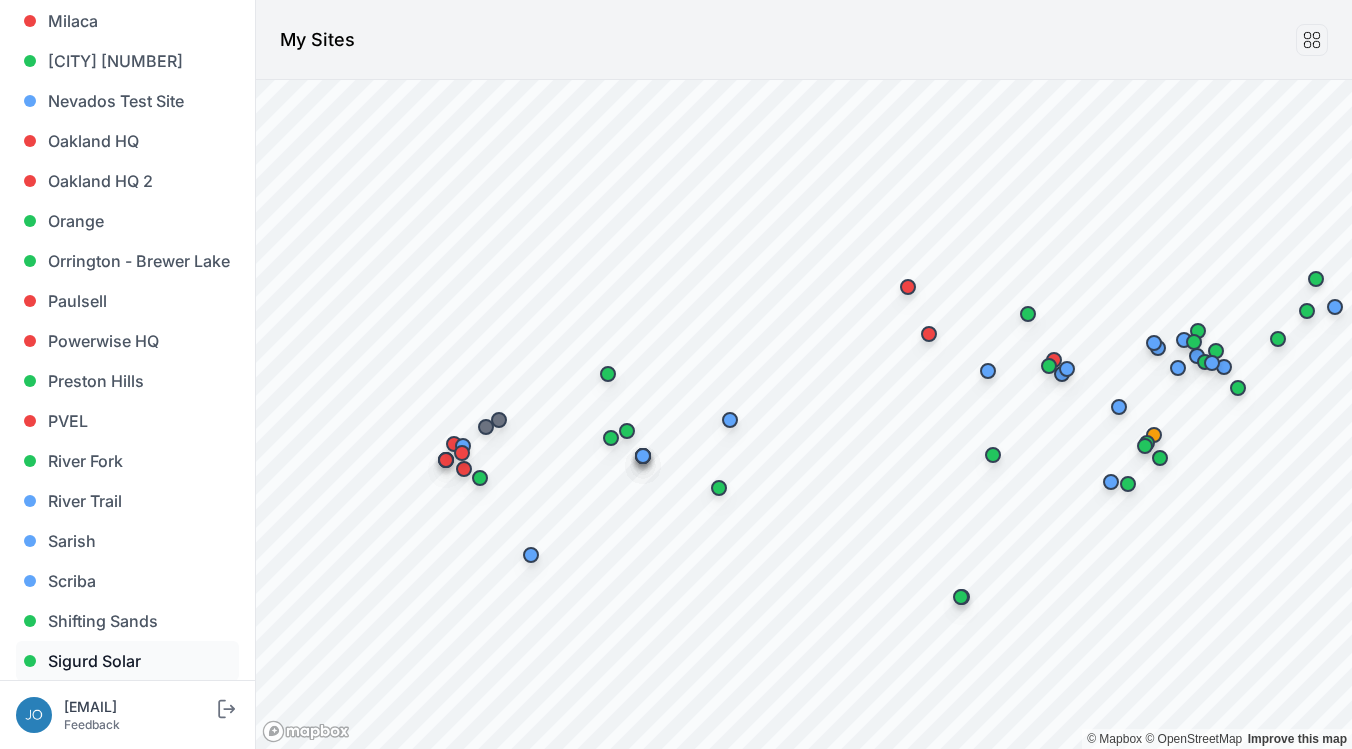 scroll, scrollTop: 1464, scrollLeft: 0, axis: vertical 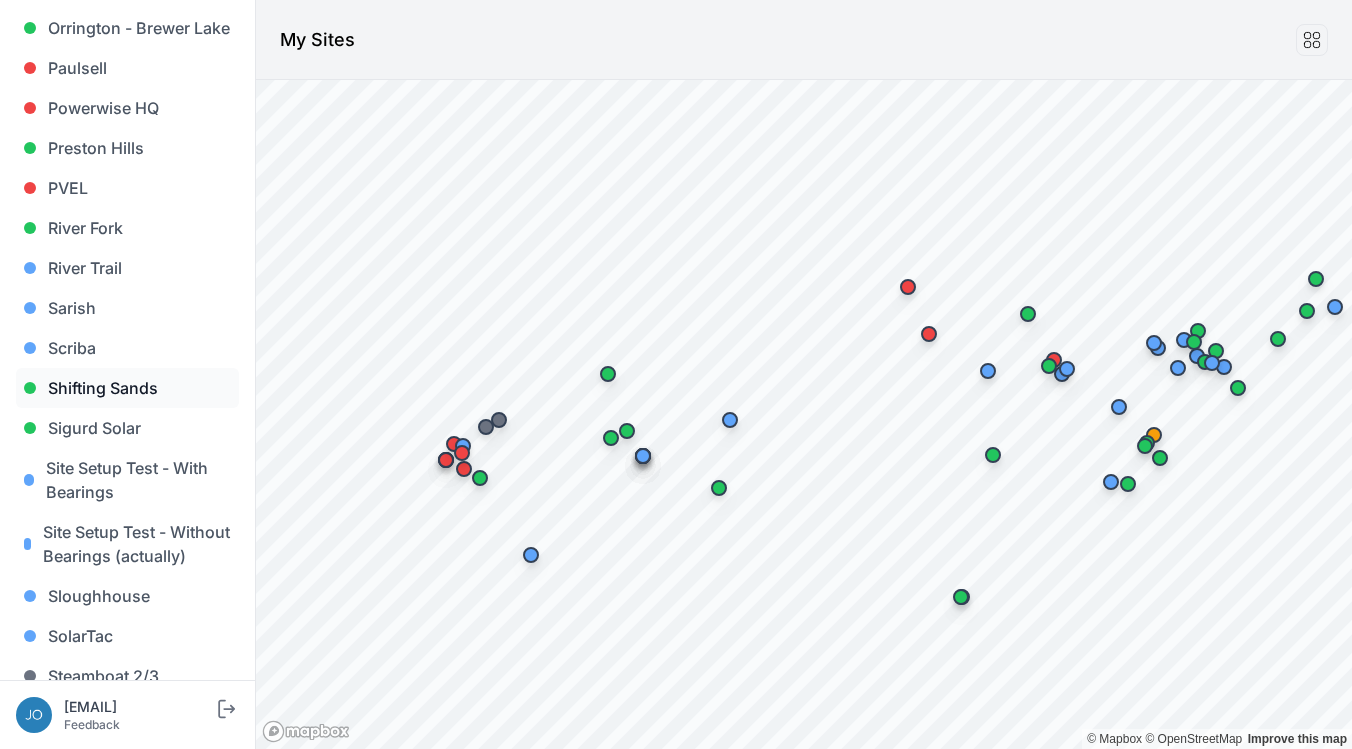 click on "Shifting Sands" at bounding box center (127, 388) 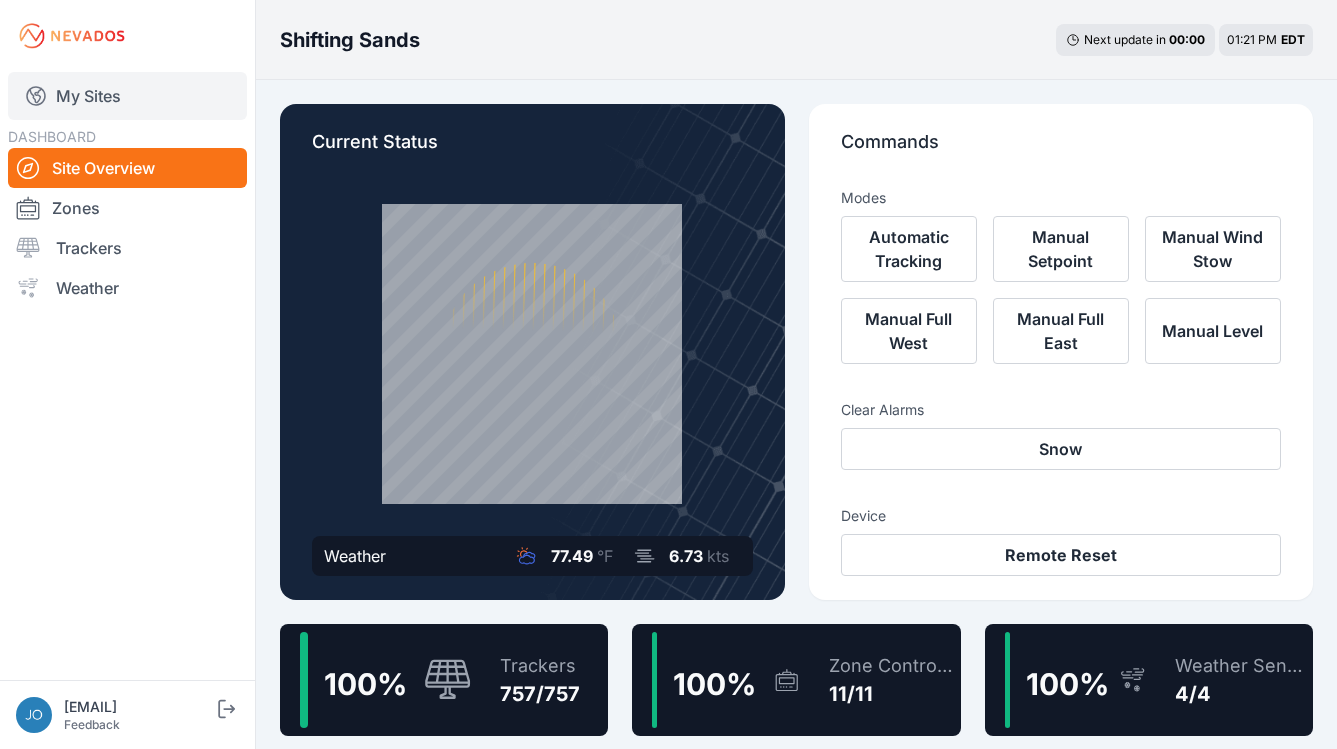 click on "My Sites" at bounding box center [127, 96] 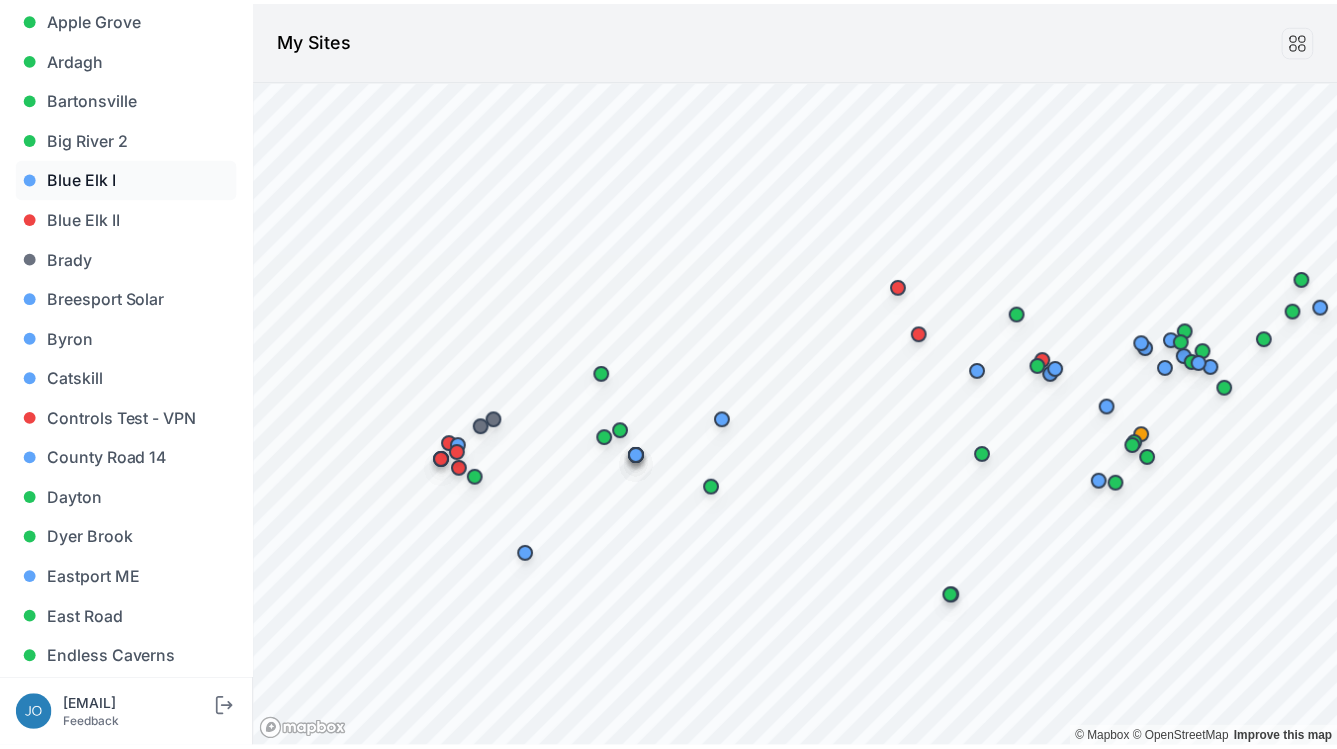 scroll, scrollTop: 230, scrollLeft: 0, axis: vertical 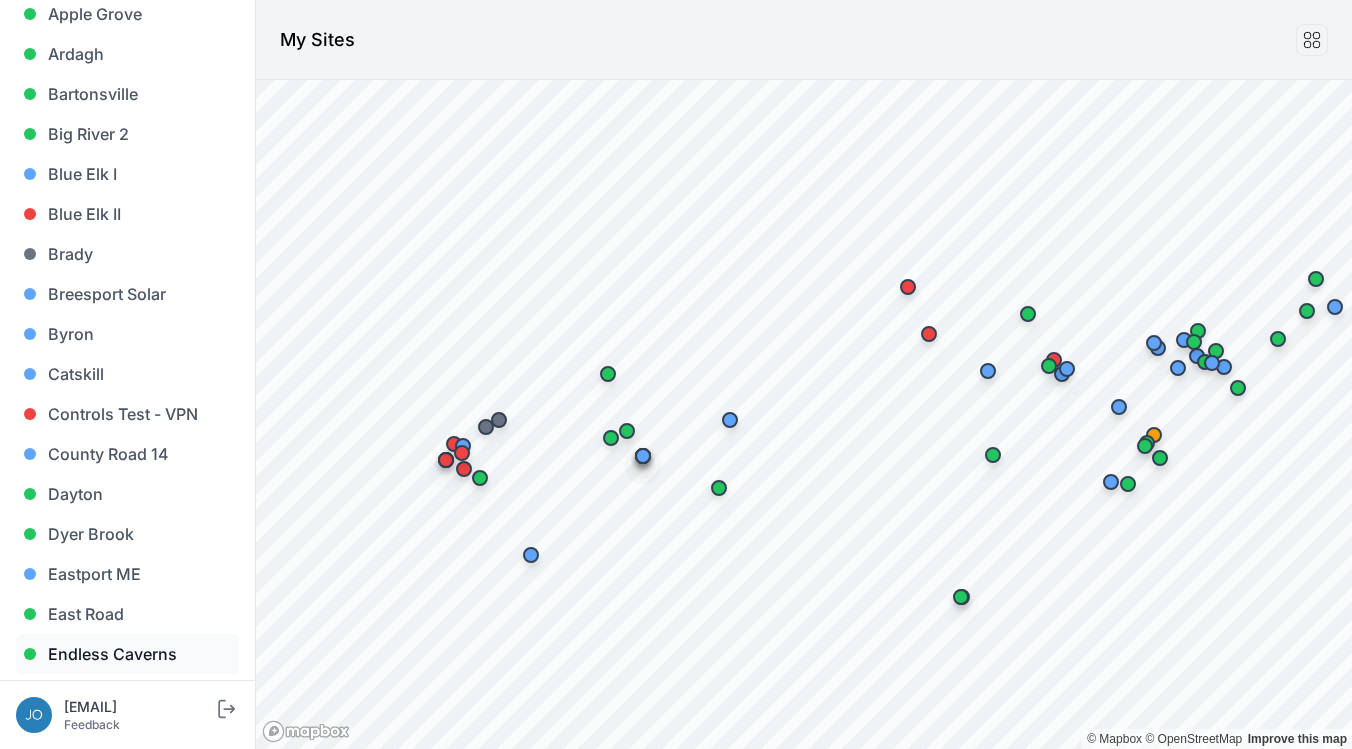 click on "Endless Caverns" at bounding box center [127, 654] 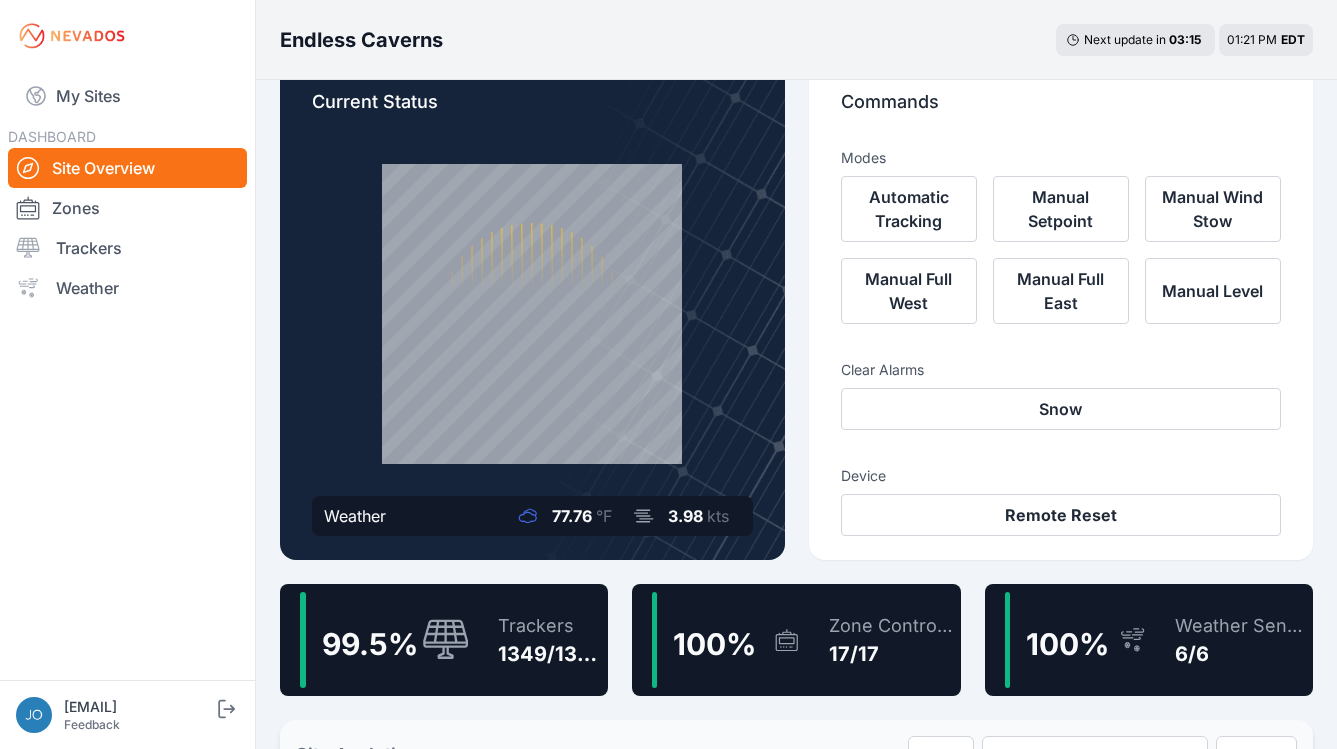 scroll, scrollTop: 77, scrollLeft: 0, axis: vertical 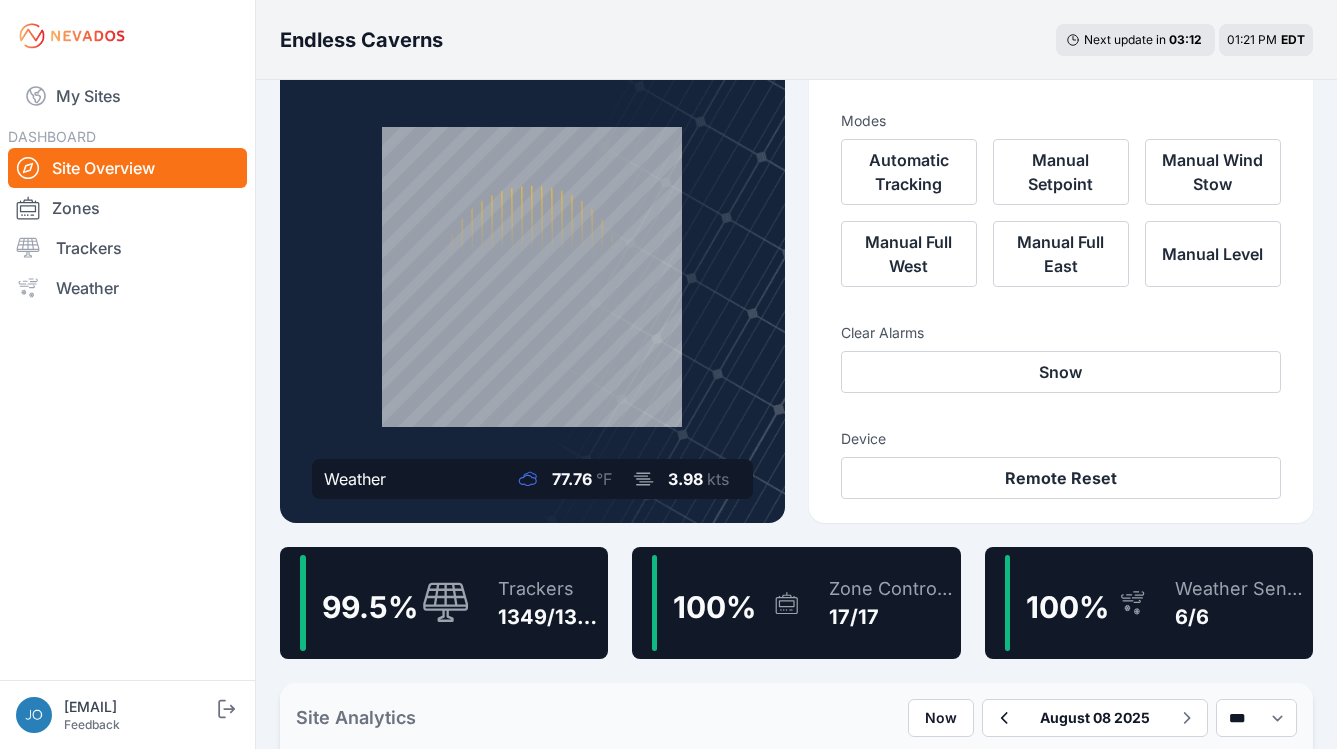 click on "99.5 % Trackers 1349/1356" at bounding box center (444, 603) 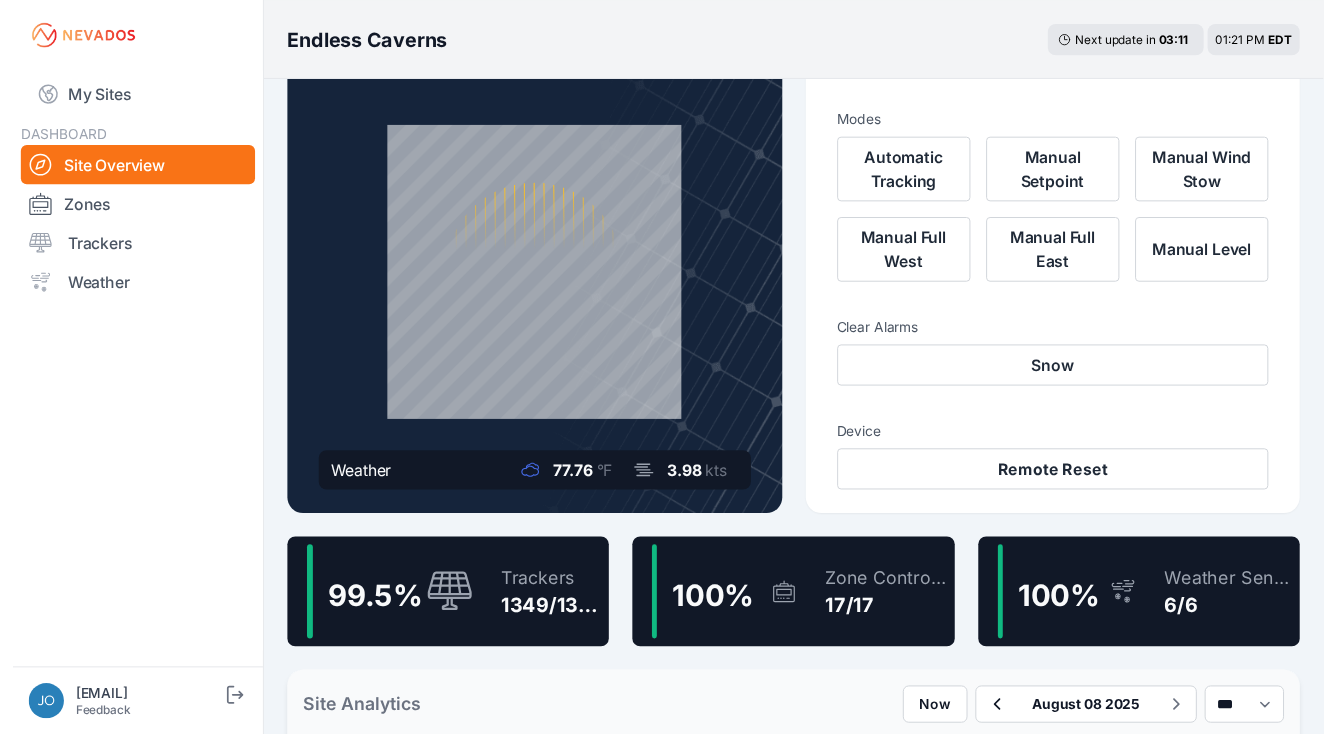 scroll, scrollTop: 0, scrollLeft: 0, axis: both 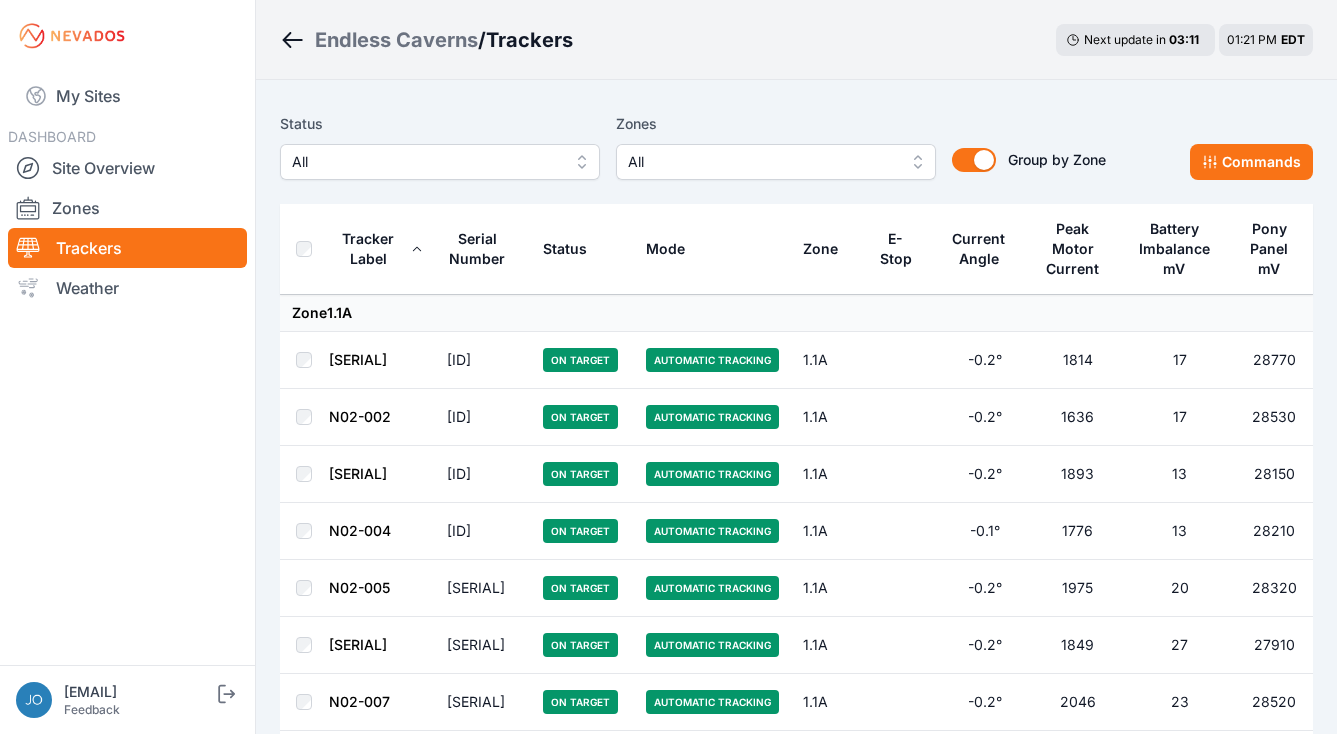 click on "All" at bounding box center (426, 162) 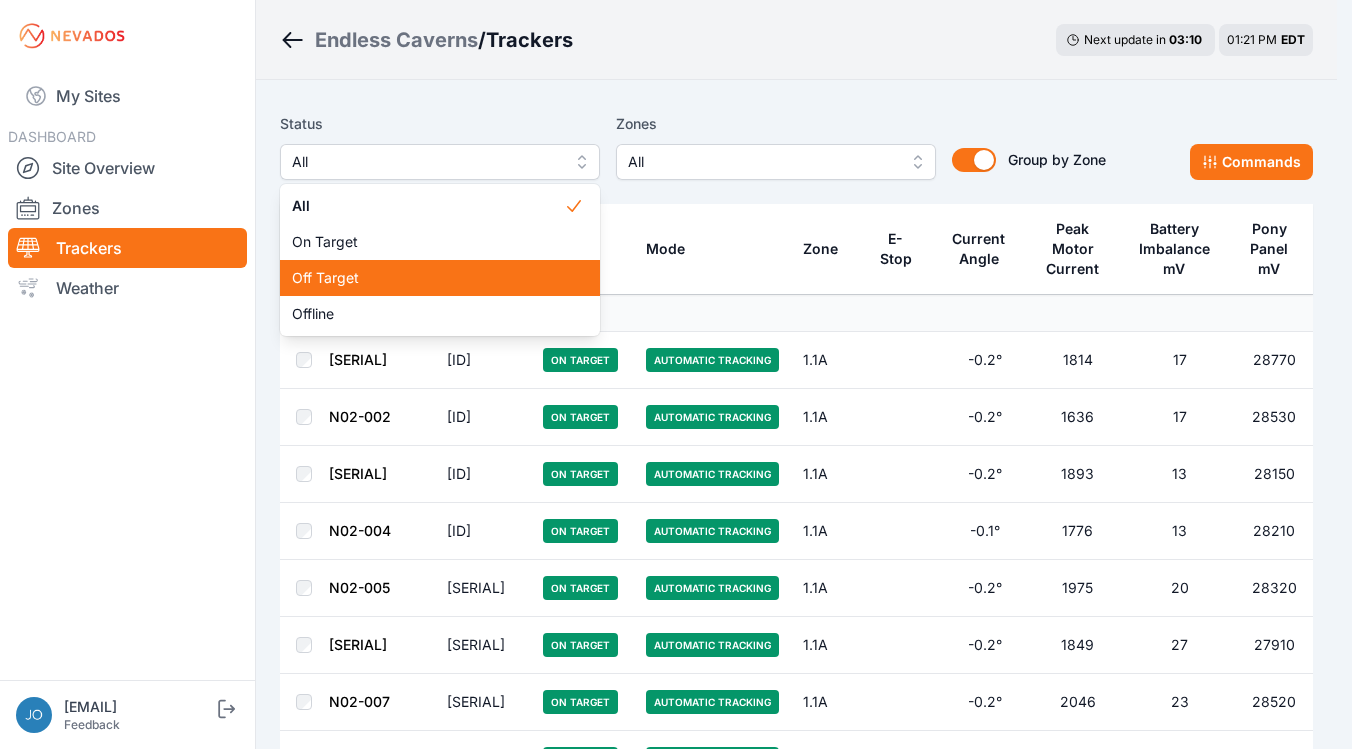 click on "Off Target" at bounding box center (440, 278) 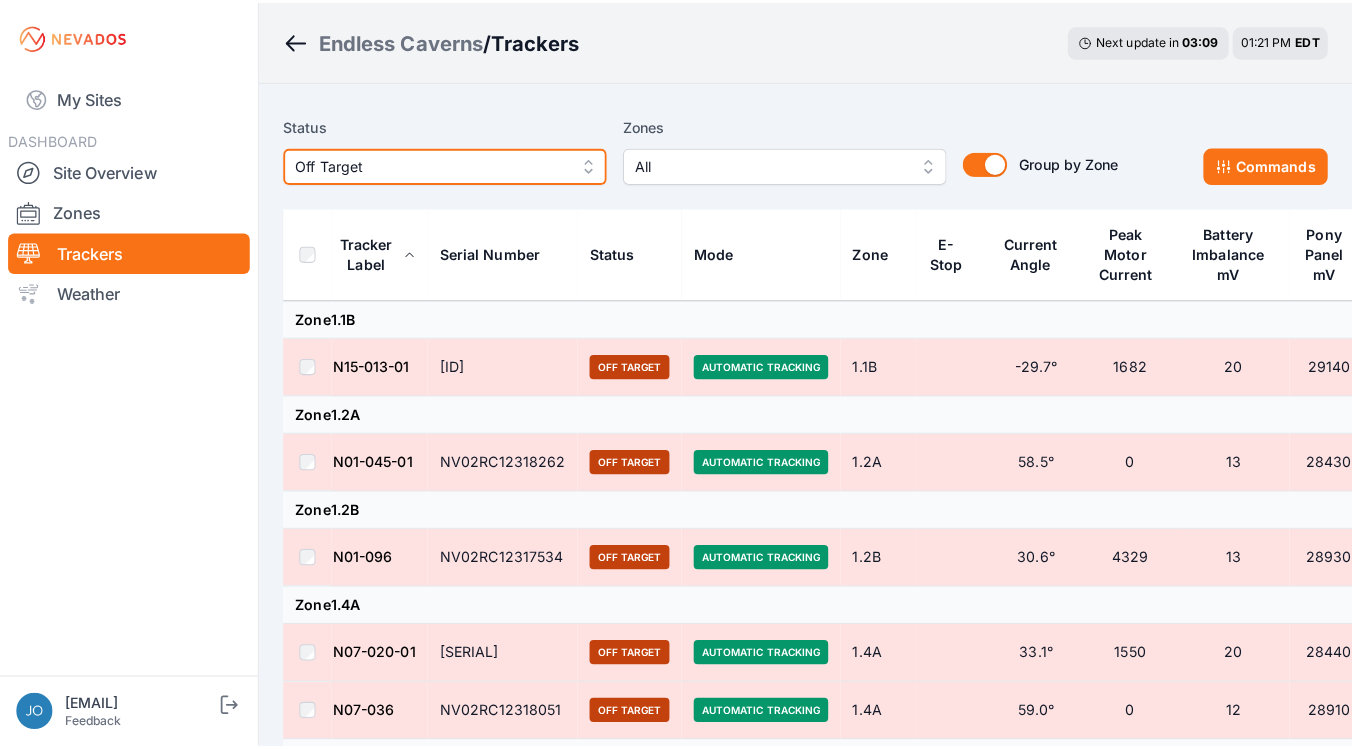 scroll, scrollTop: 289, scrollLeft: 0, axis: vertical 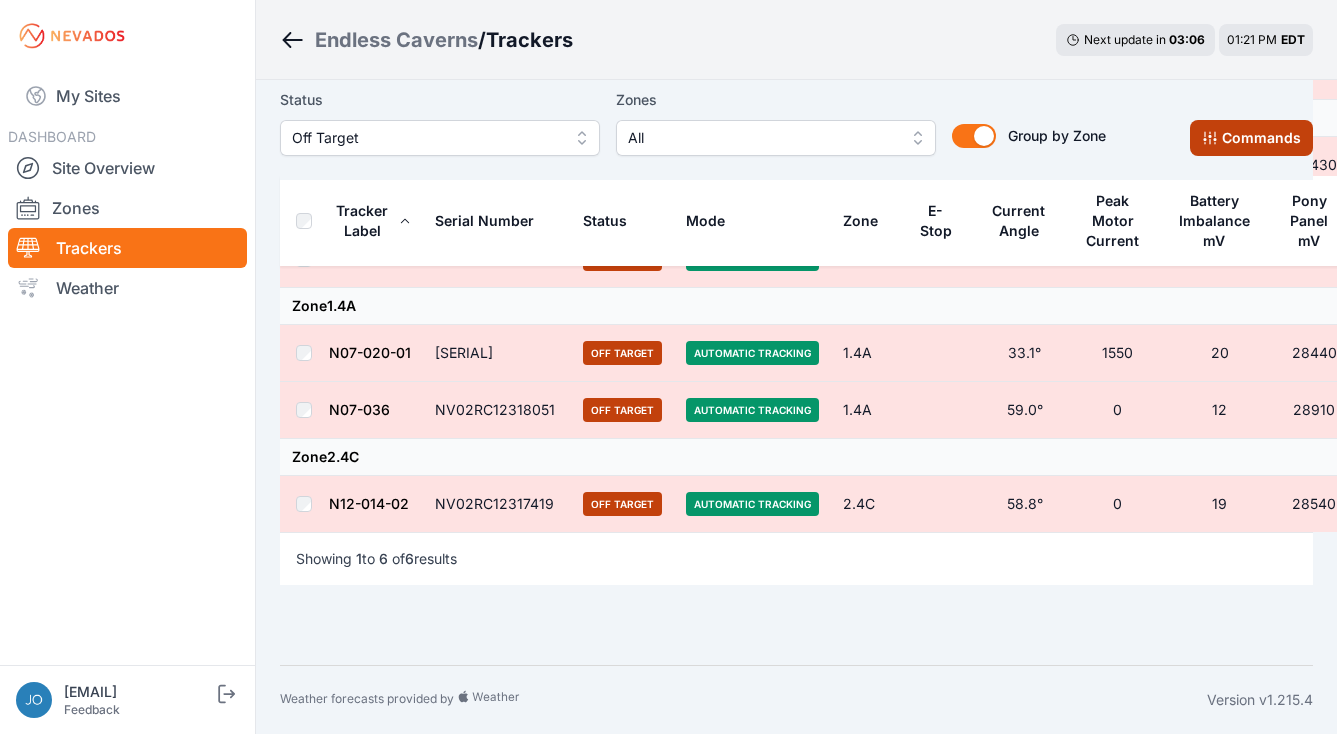 click on "Commands" at bounding box center [1251, 138] 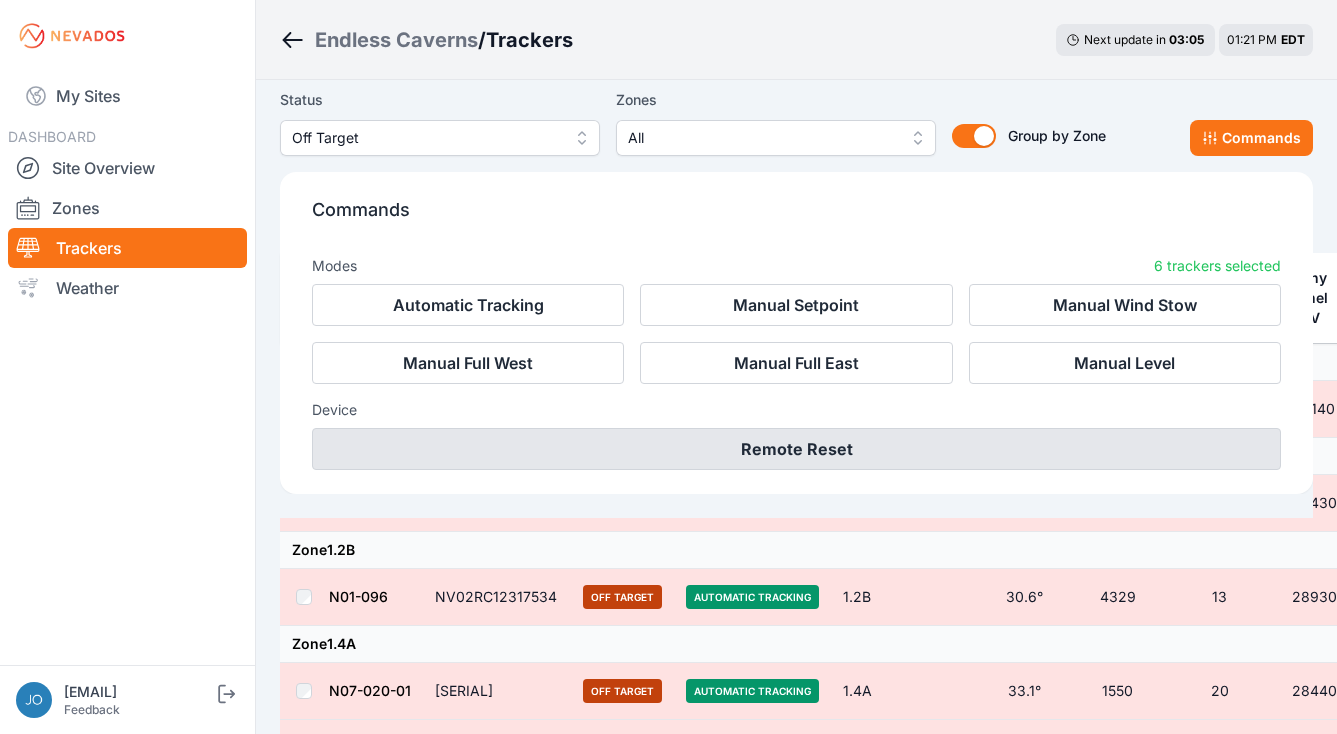 click on "Remote Reset" at bounding box center [796, 449] 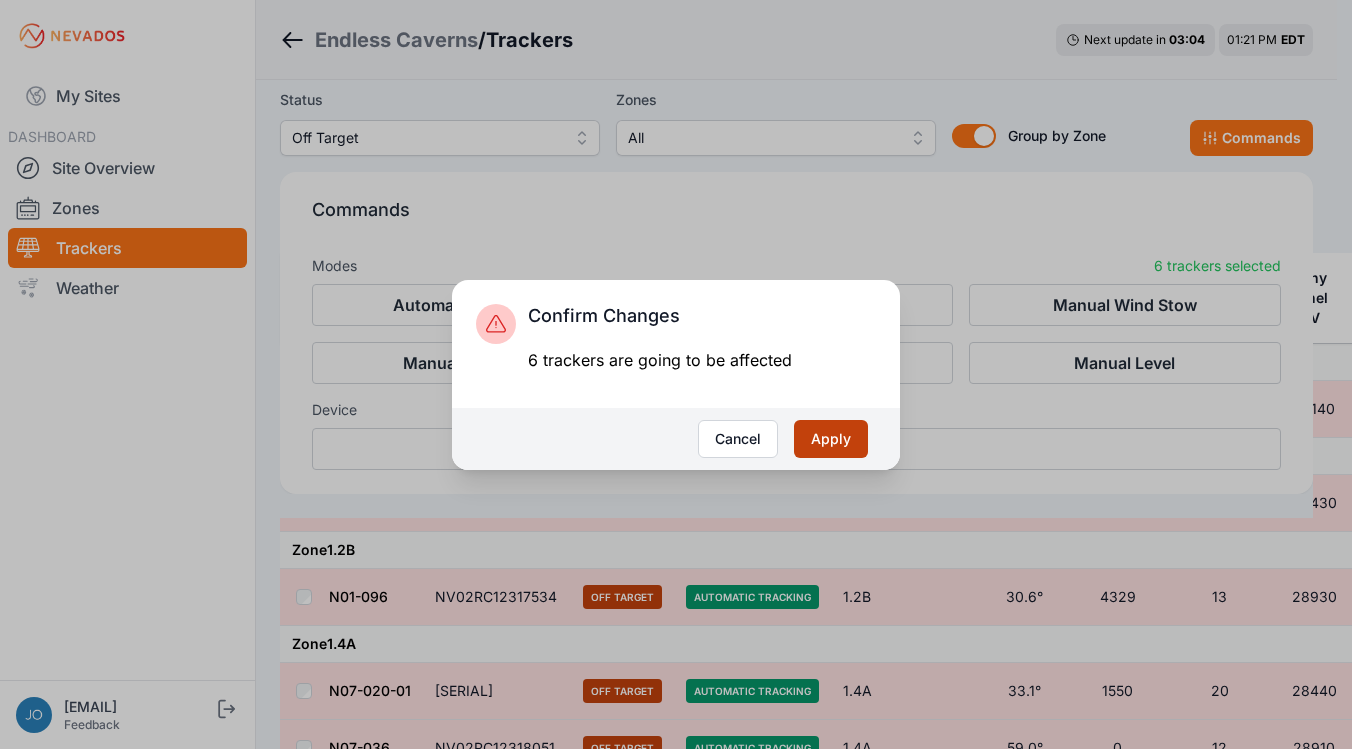 click on "Apply" at bounding box center [831, 439] 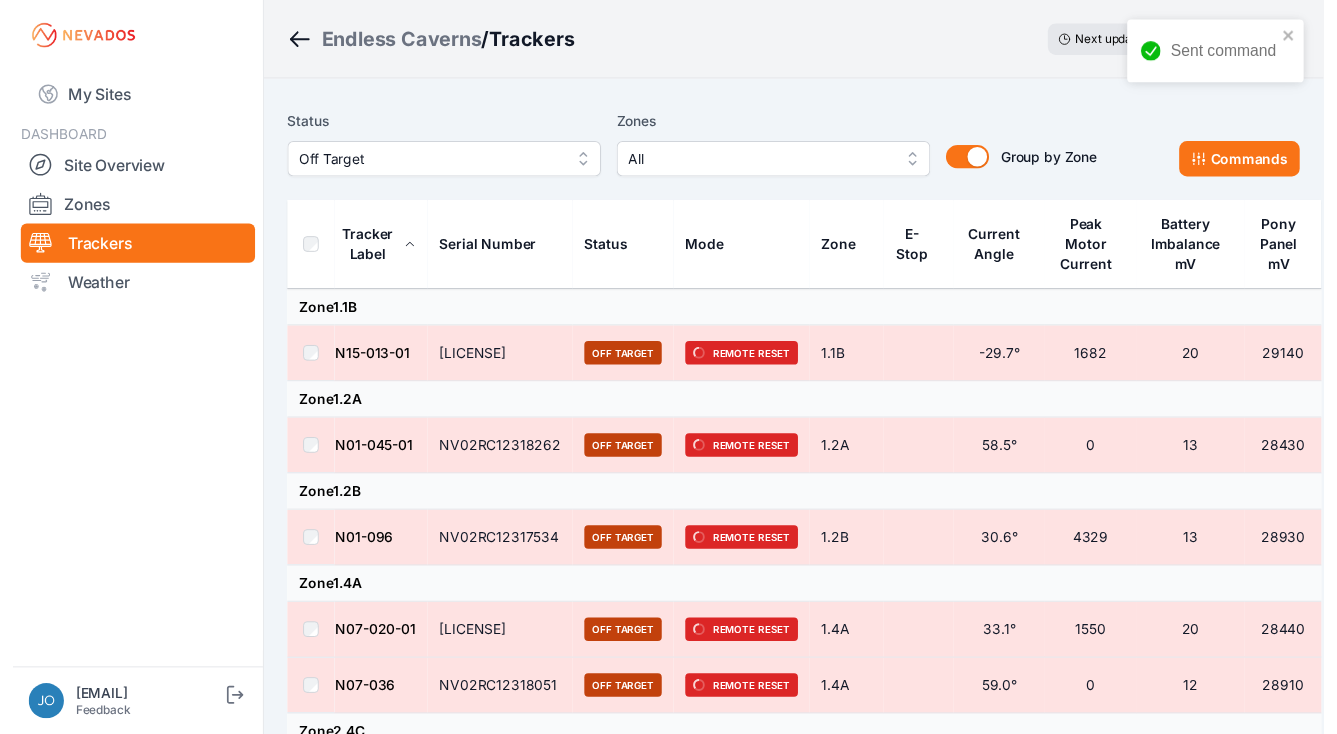 scroll, scrollTop: 0, scrollLeft: 0, axis: both 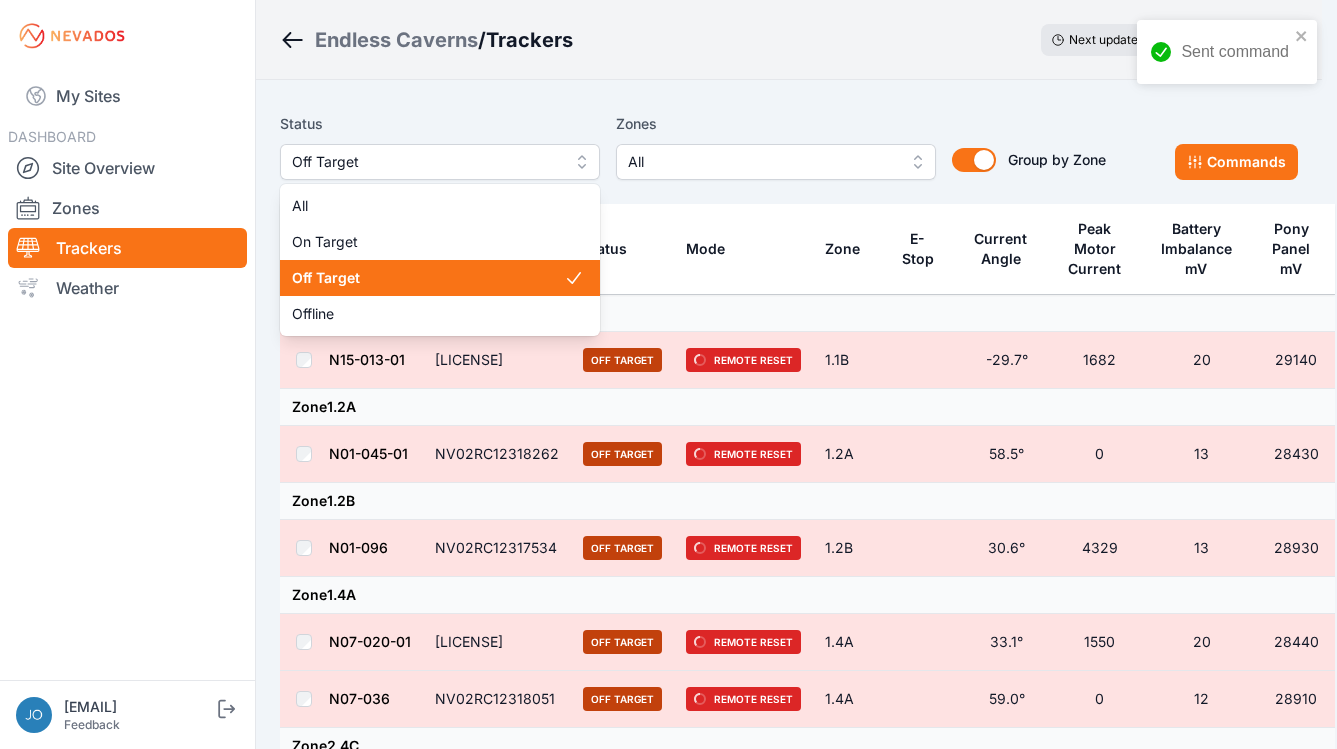 click on "Off Target" at bounding box center [426, 162] 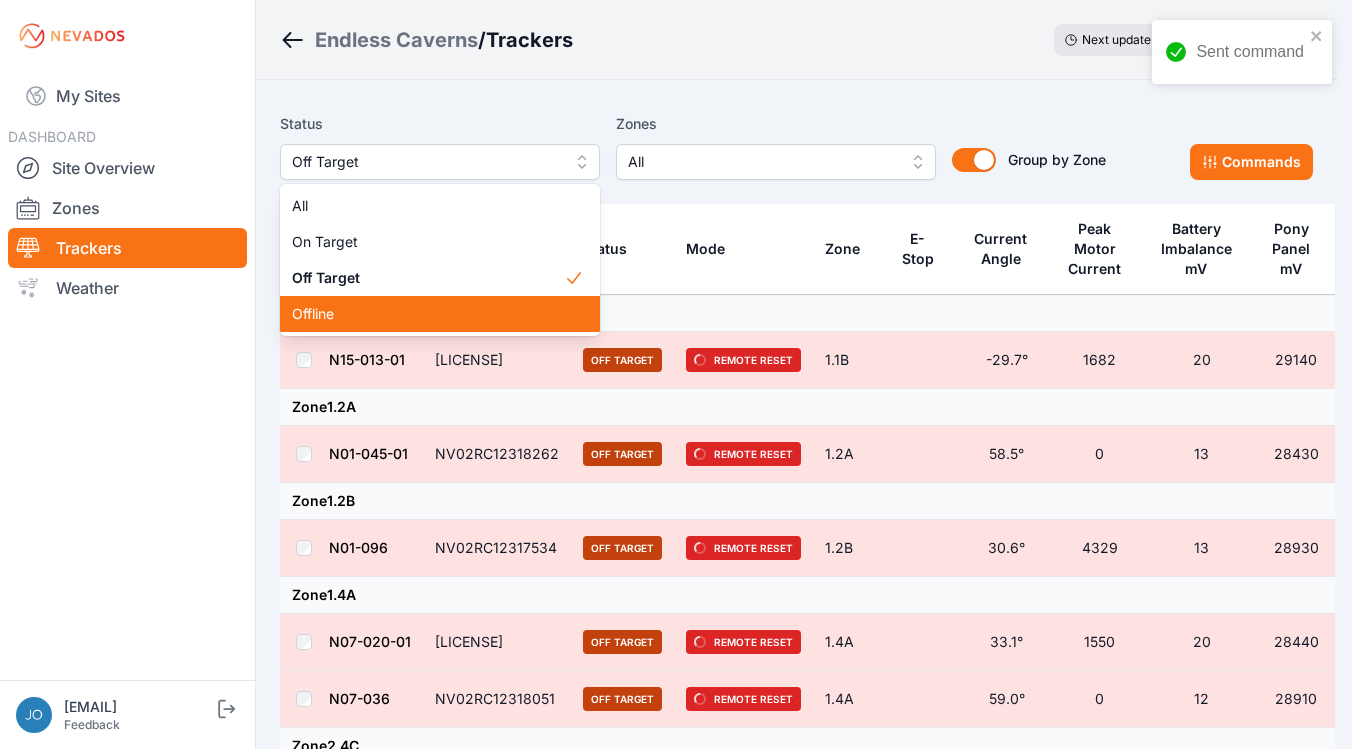 click on "Offline" at bounding box center [428, 314] 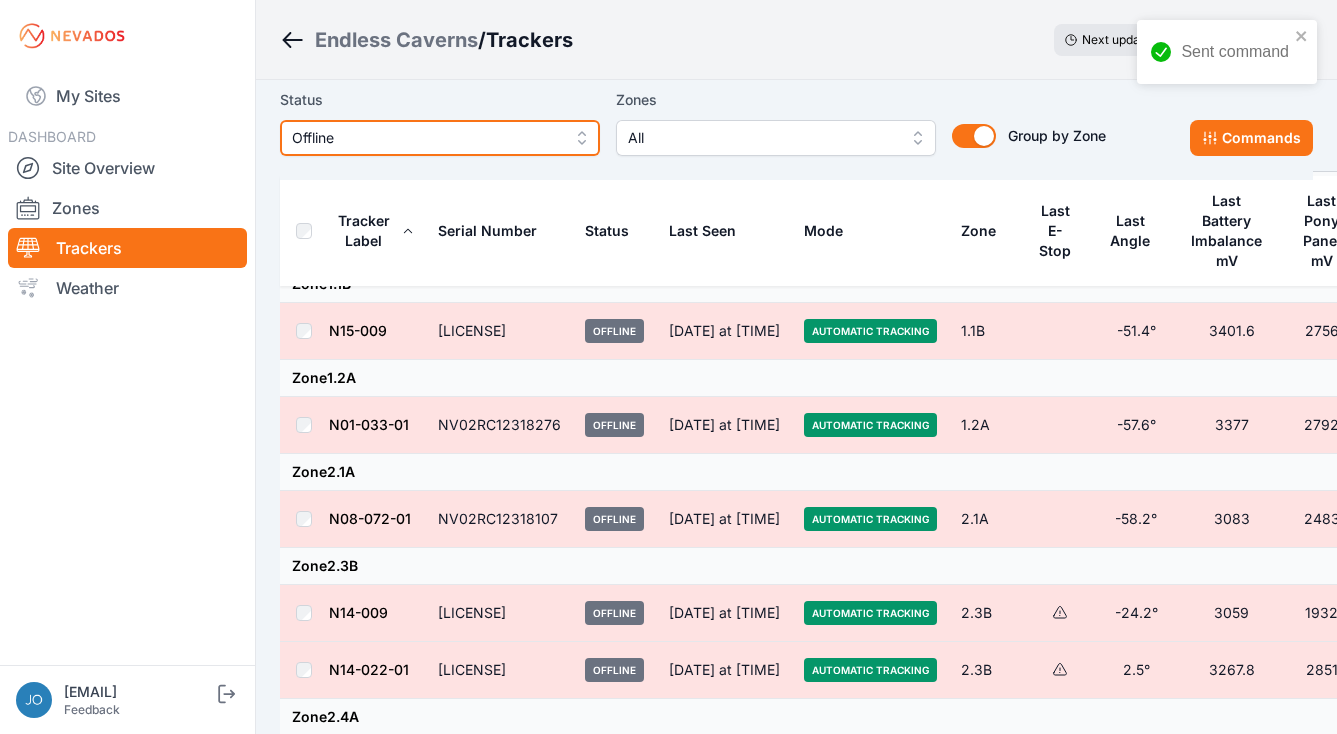 scroll, scrollTop: 403, scrollLeft: 0, axis: vertical 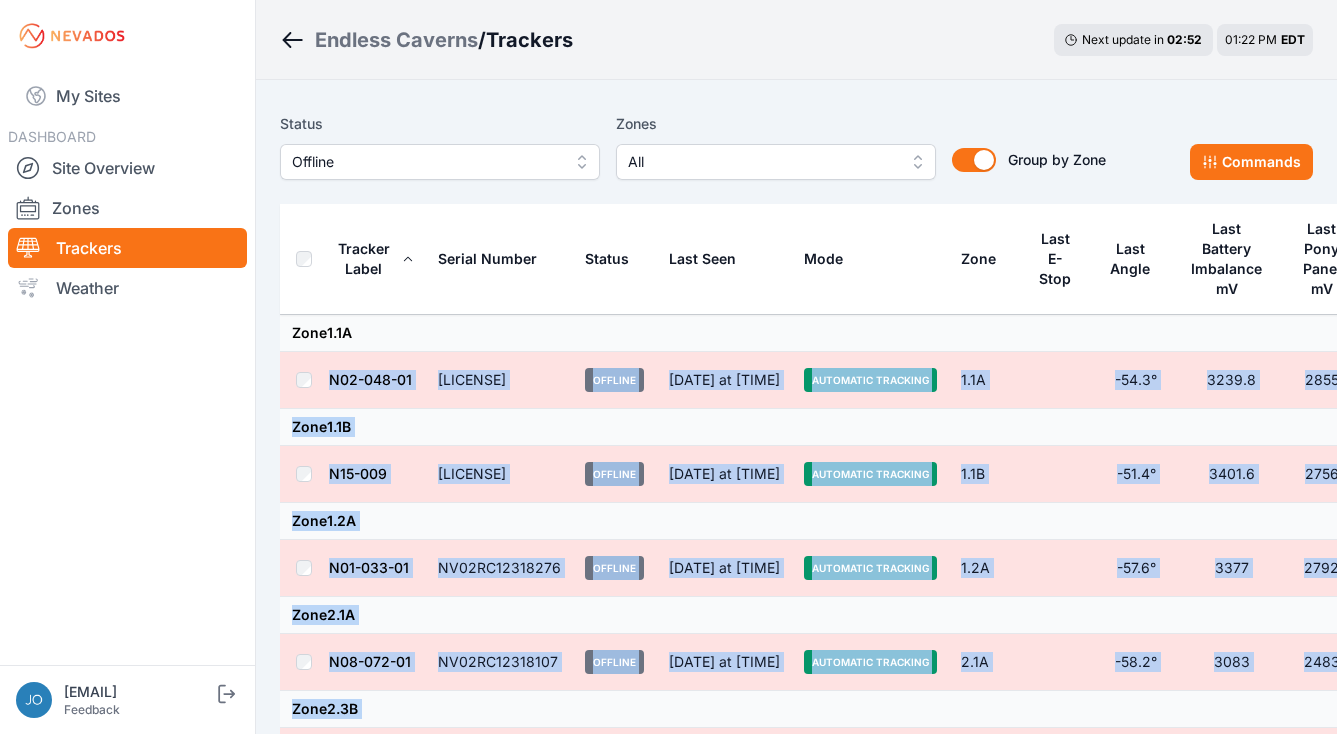 drag, startPoint x: 646, startPoint y: 506, endPoint x: 386, endPoint y: 324, distance: 317.37045 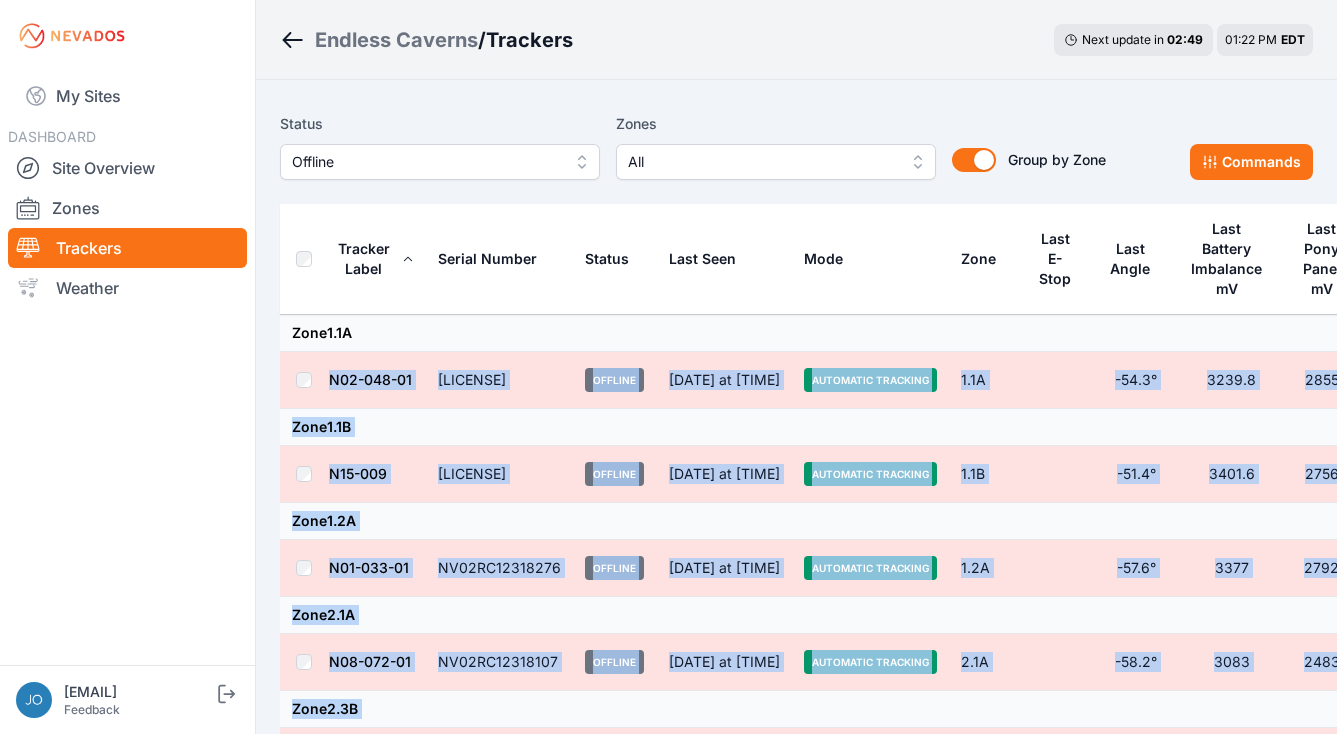 copy on "N02-048-01 NV02RC12317194 Offline Aug 8 at 1:06 PM Automatic Tracking 1.1A -54.3° 3239.8 28550 Zone  1.1B N15-009 NV02RC12318297 Offline Aug 6 at 9:51 AM Automatic Tracking 1.1B -51.4° 3401.6 27560 Zone  1.2A N01-033-01 NV02RC12318276 Offline Jul 14 at 9:21 AM Automatic Tracking 1.2A -57.6° 3377 27920 Zone  2.1A N08-072-01 NV02RC12318107 Offline Aug 4 at 9:01 AM Automatic Tracking 2.1A -58.2° 3083 24830 Zone  2.3B N14-009 NV02RC12318270 Offline Aug 7 at 8:20 PM Automatic Tracking 2.3B -24.2° 3059 19320 N14-022-01 NV02RC12317537 Offline Aug 8 at 12:55 PM Automatic Tracking 2.3B 2.5° 3267.8 28510 Zone  2.4A N11B-053-01 NV02RC12317684" 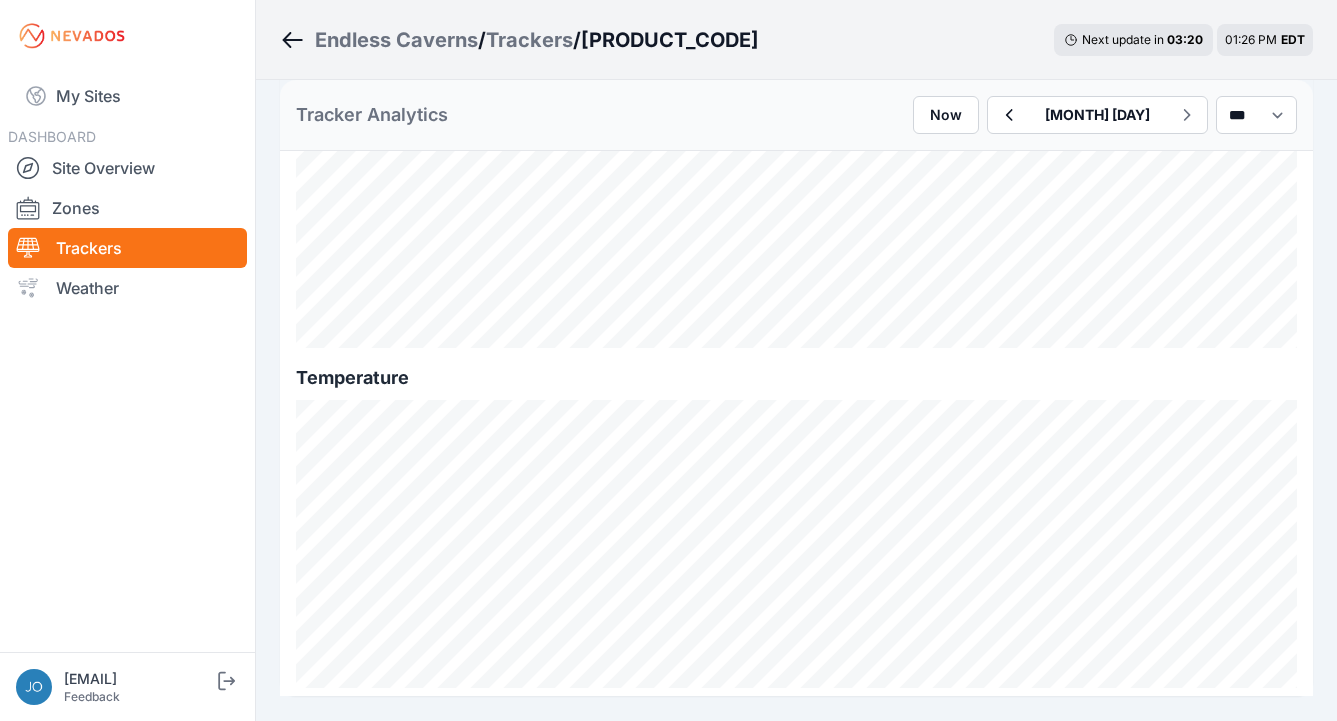 scroll, scrollTop: 2024, scrollLeft: 0, axis: vertical 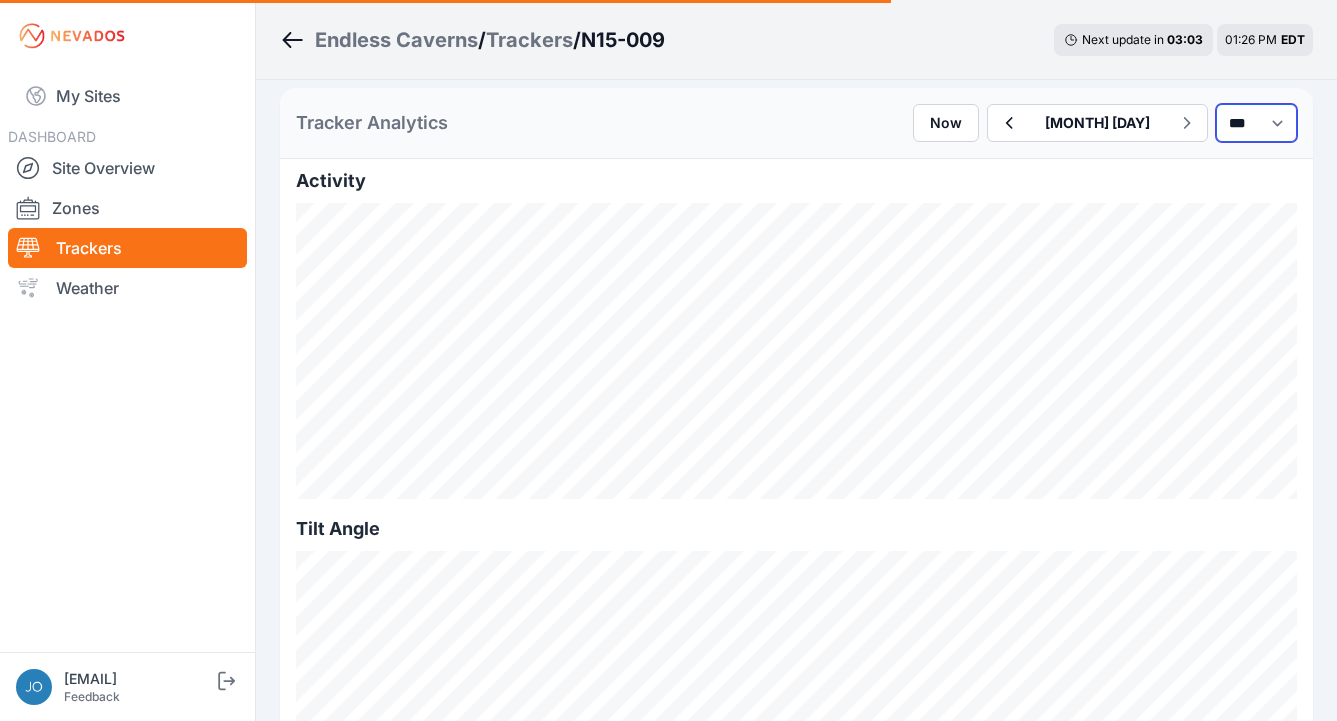 select on "*******" 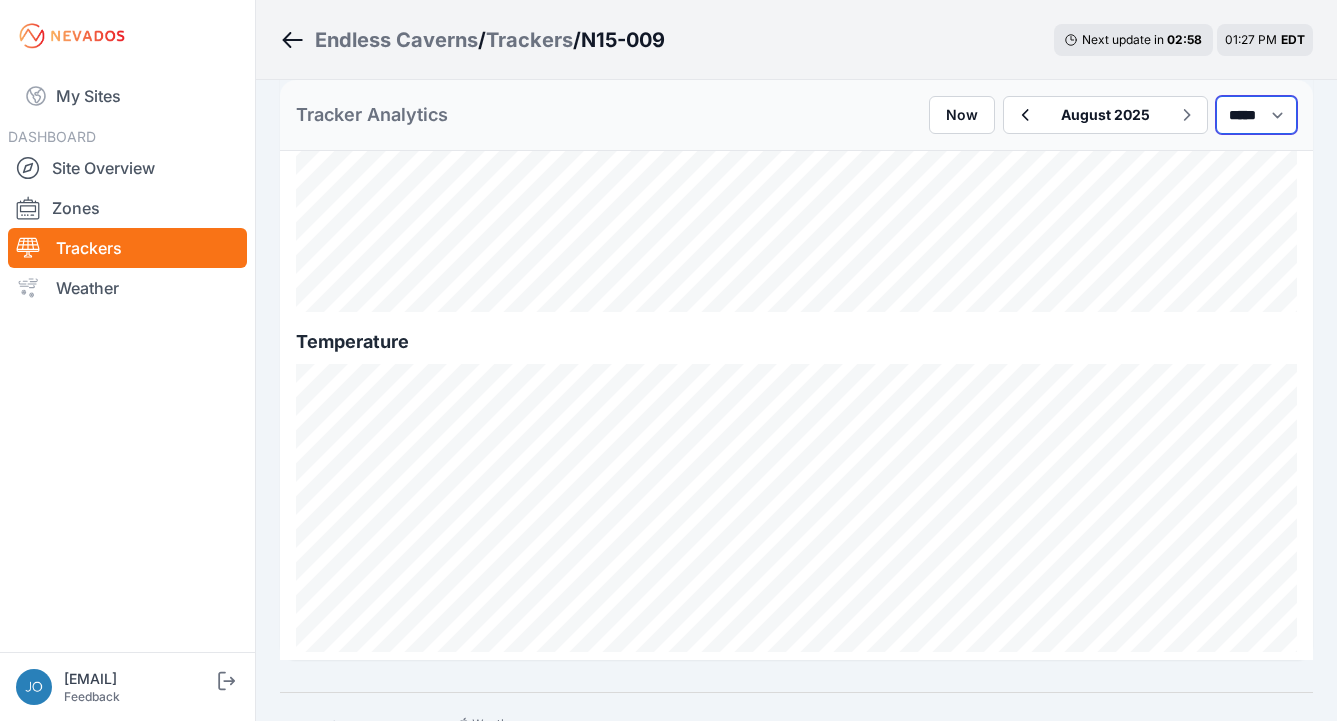 scroll, scrollTop: 2507, scrollLeft: 0, axis: vertical 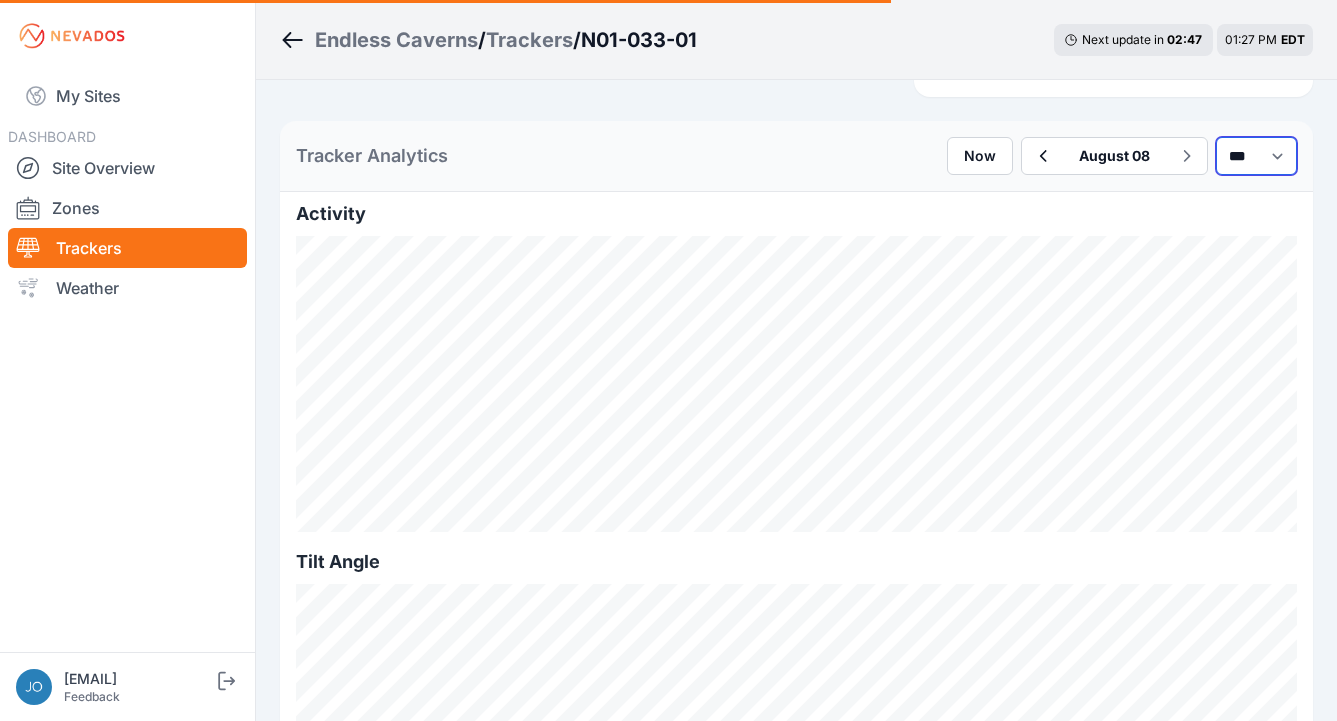 select on "*******" 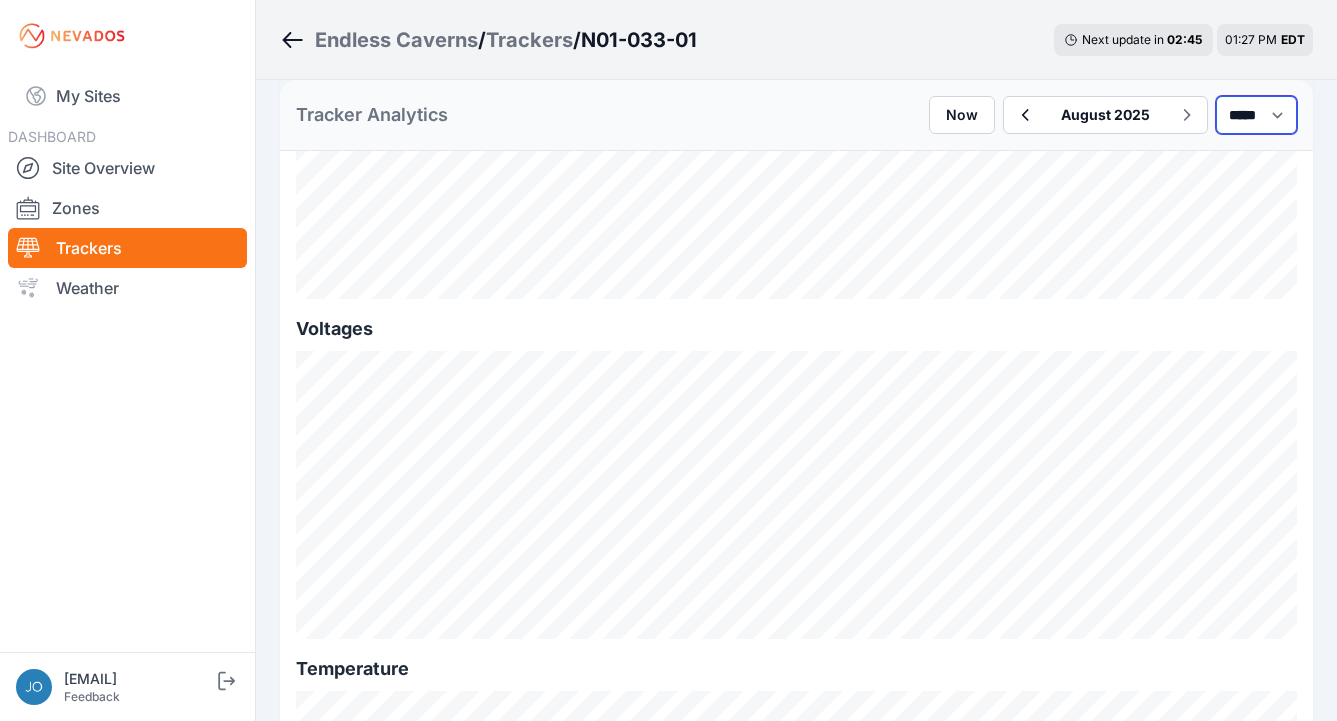 scroll, scrollTop: 2507, scrollLeft: 0, axis: vertical 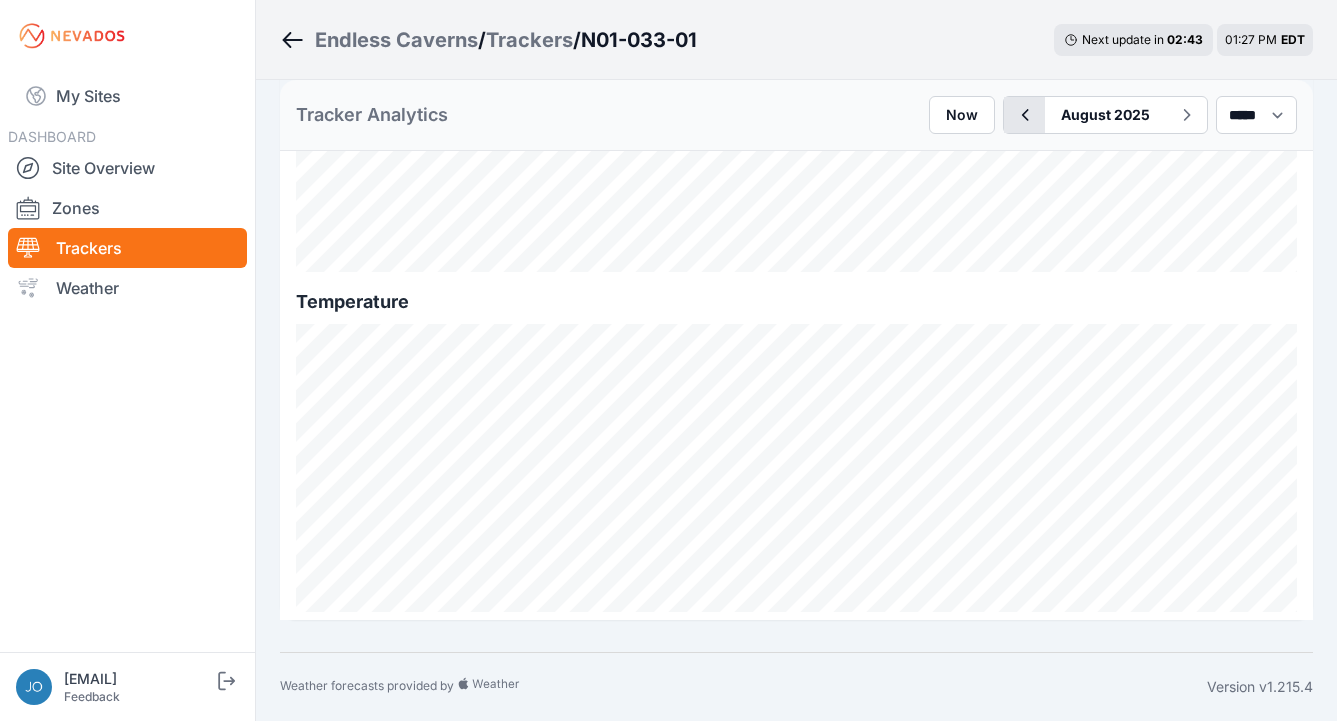 click at bounding box center [1024, 115] 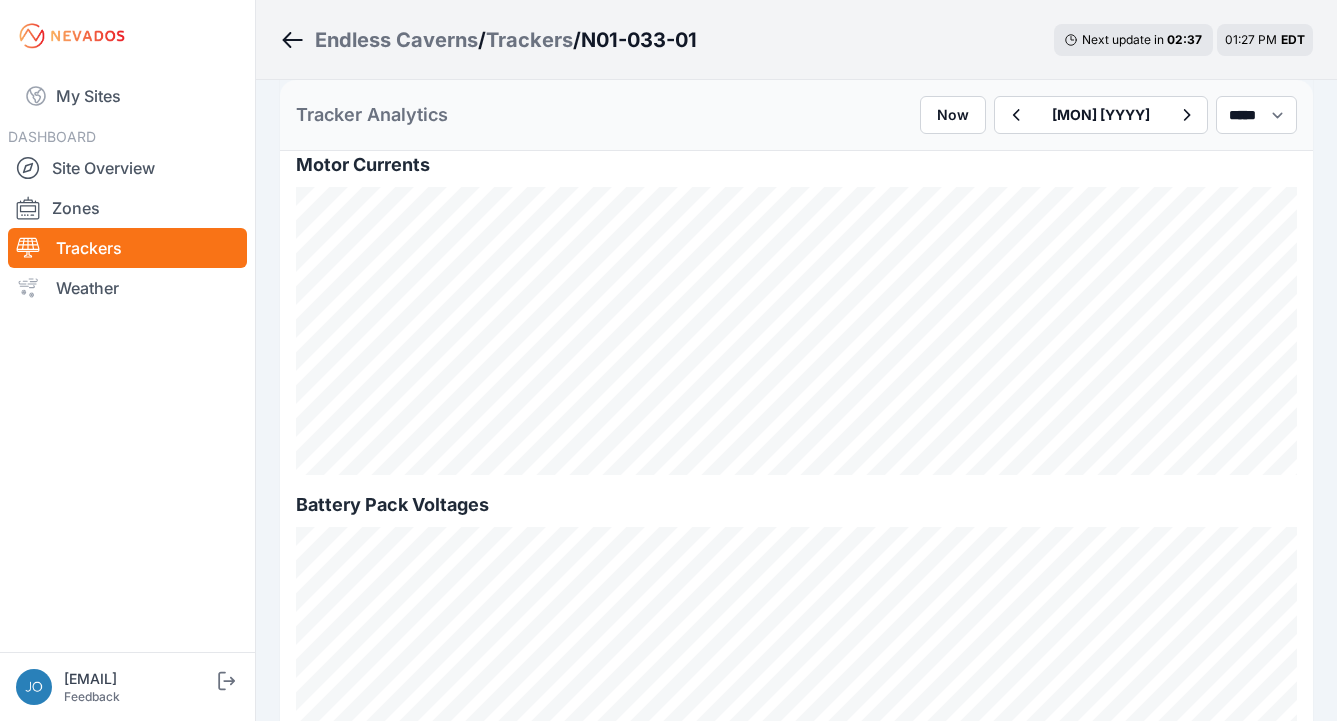scroll, scrollTop: 1832, scrollLeft: 0, axis: vertical 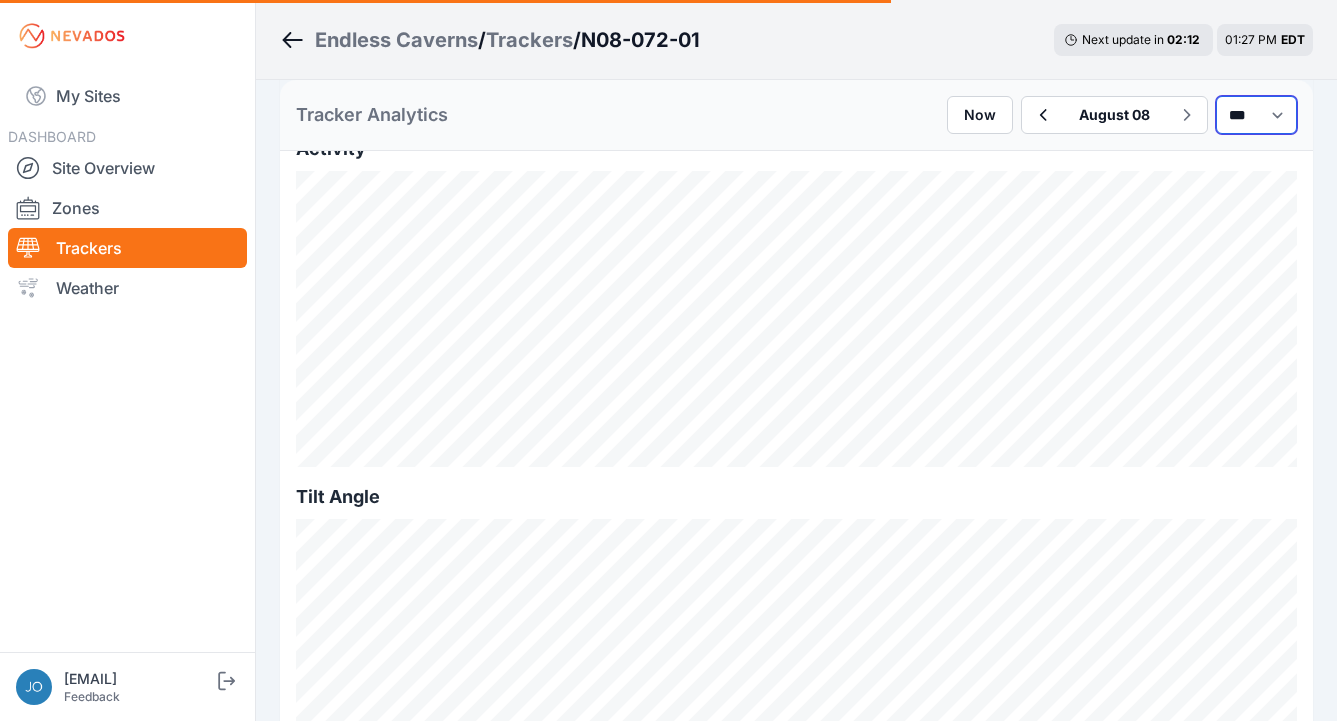 select on "*******" 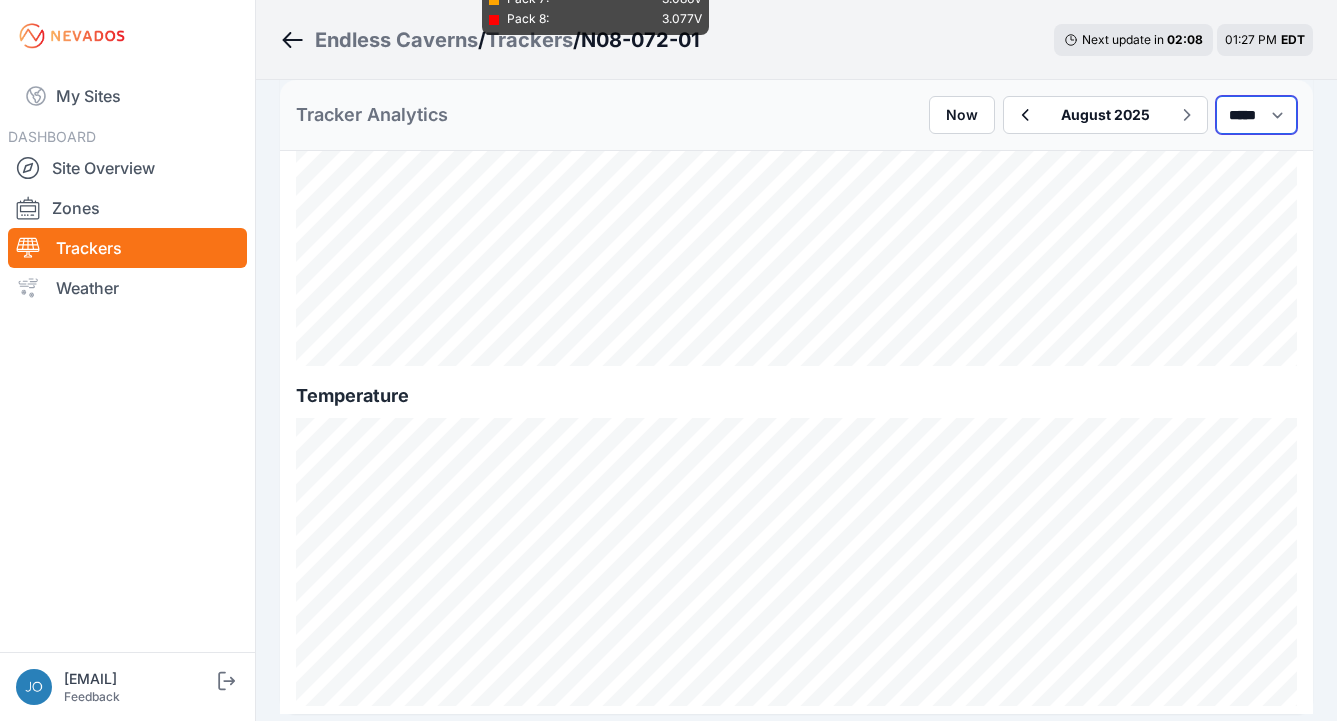 scroll, scrollTop: 2507, scrollLeft: 0, axis: vertical 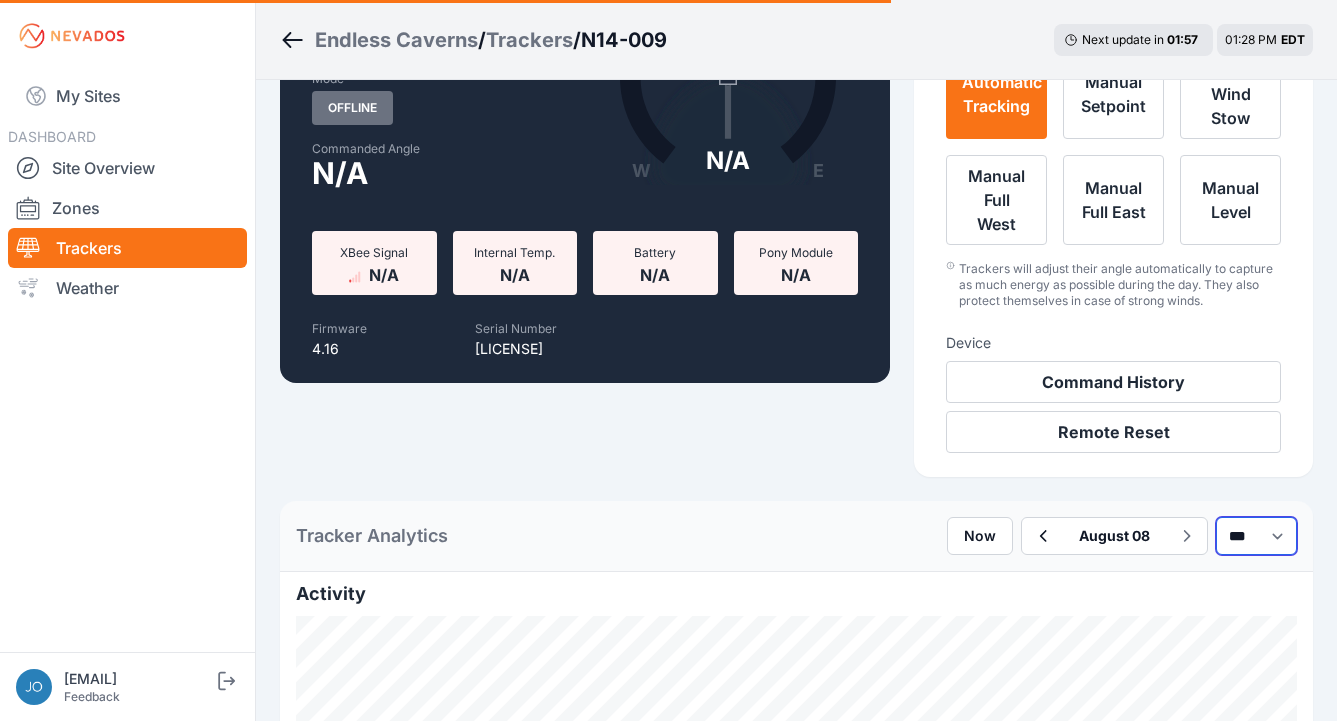 select on "*******" 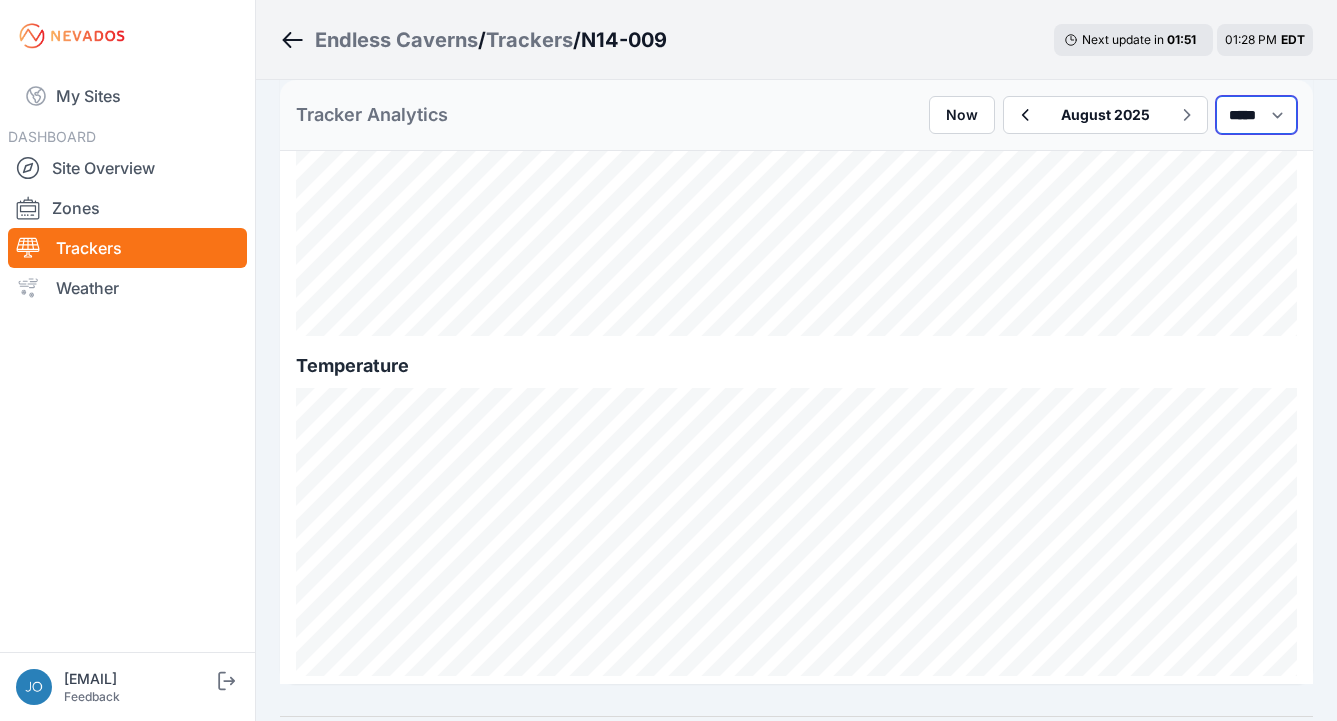 scroll, scrollTop: 2507, scrollLeft: 0, axis: vertical 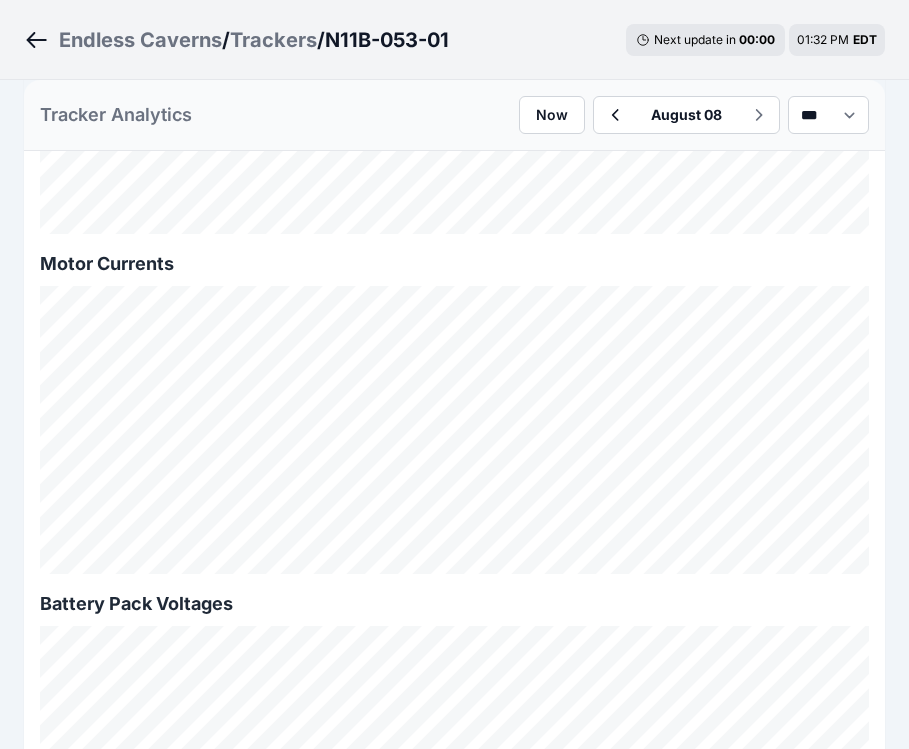 click on "Endless Caverns" at bounding box center [140, 40] 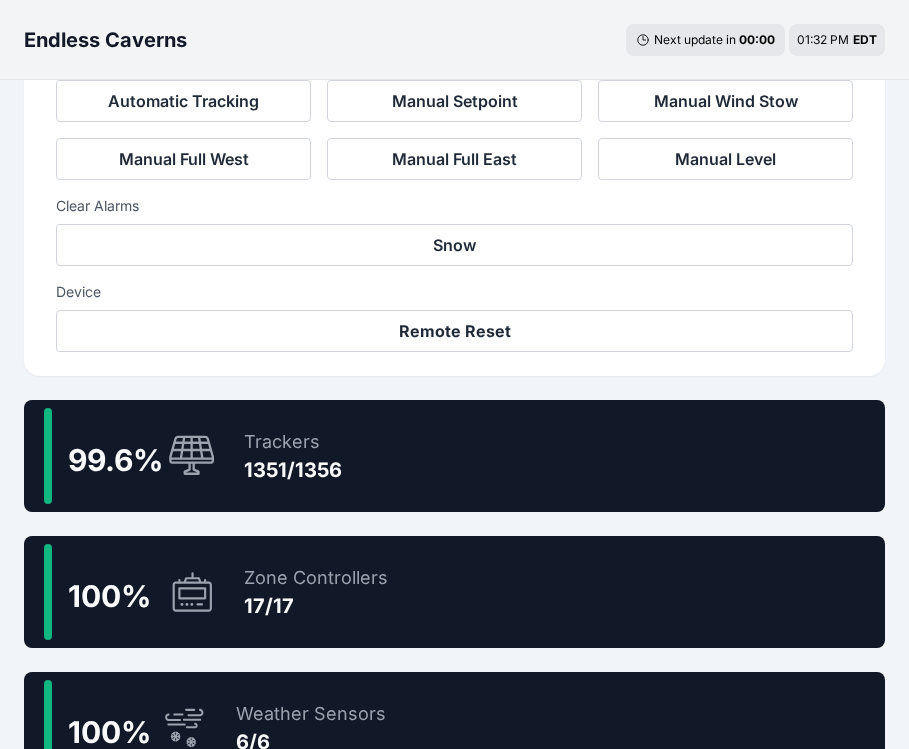 scroll, scrollTop: 718, scrollLeft: 0, axis: vertical 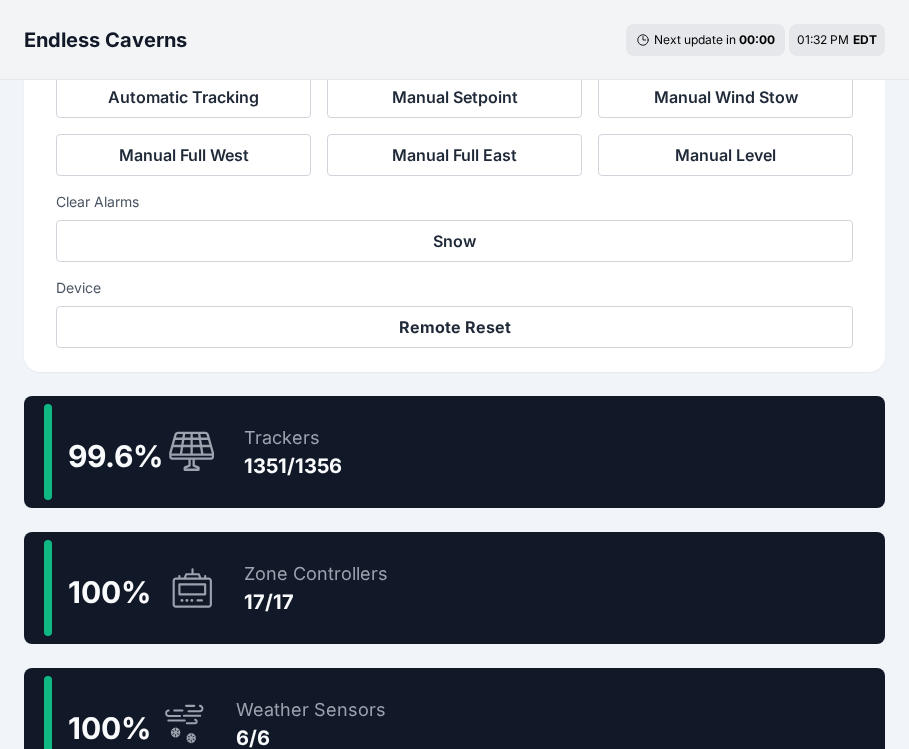 click on "Trackers" at bounding box center (293, 438) 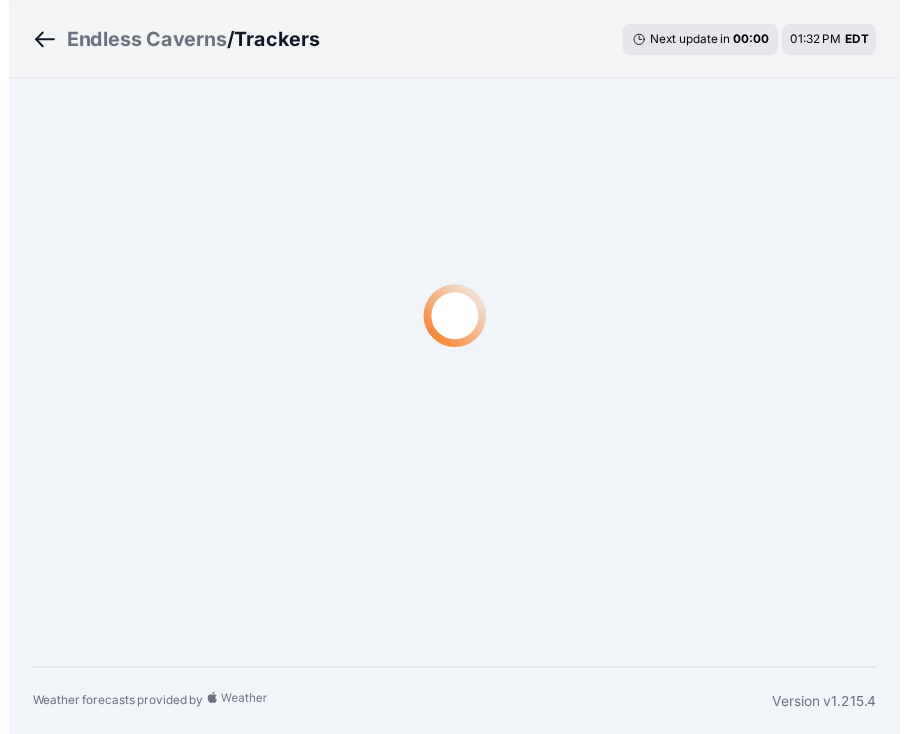 scroll, scrollTop: 0, scrollLeft: 0, axis: both 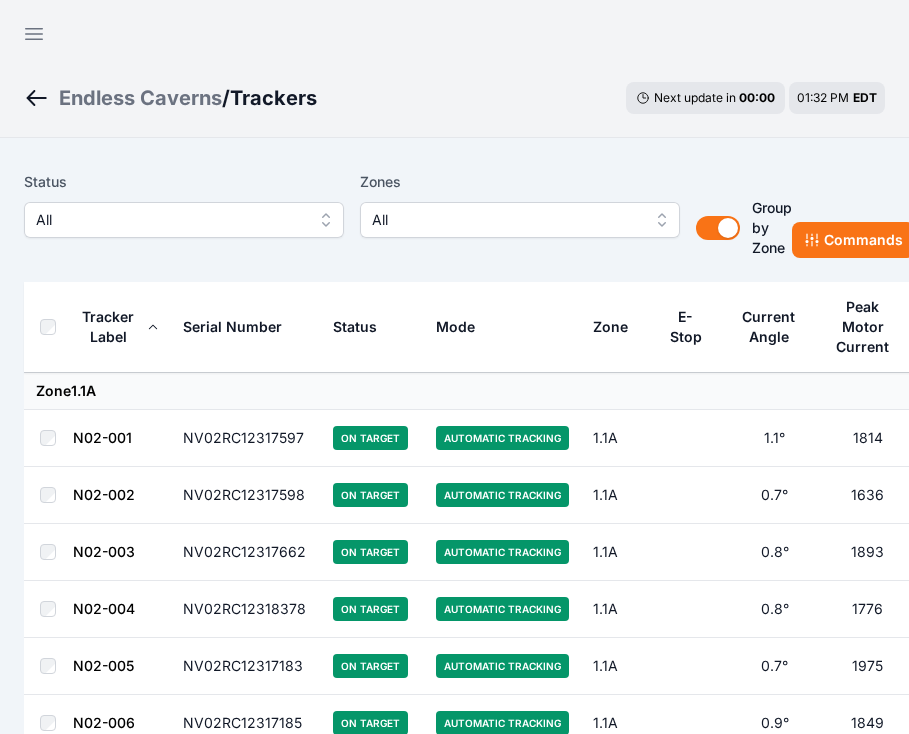 click on "All" at bounding box center (170, 220) 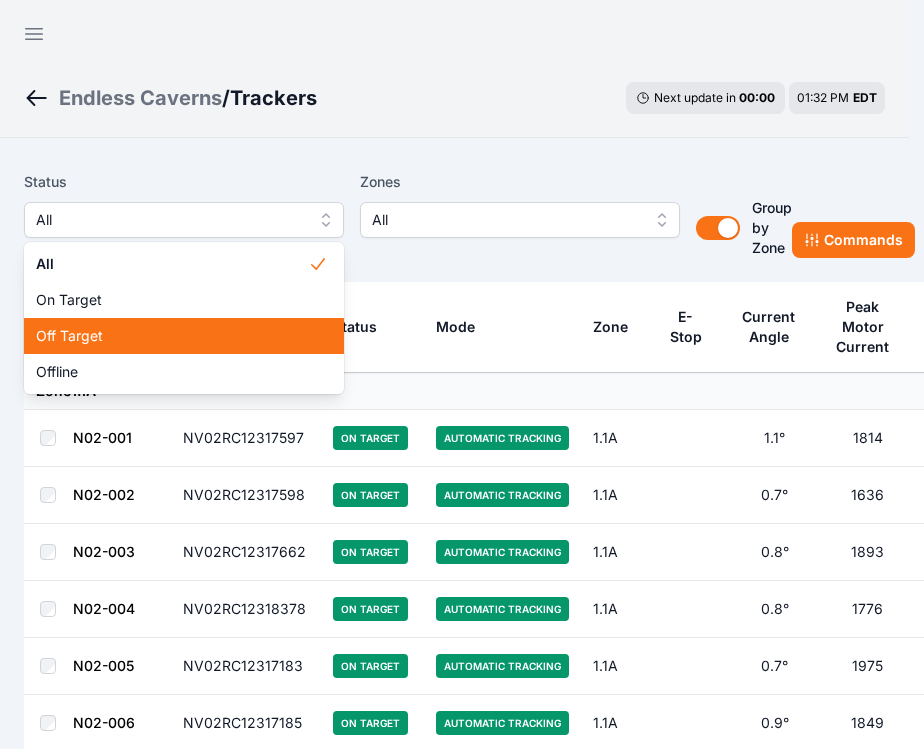 click on "Off Target" at bounding box center (184, 336) 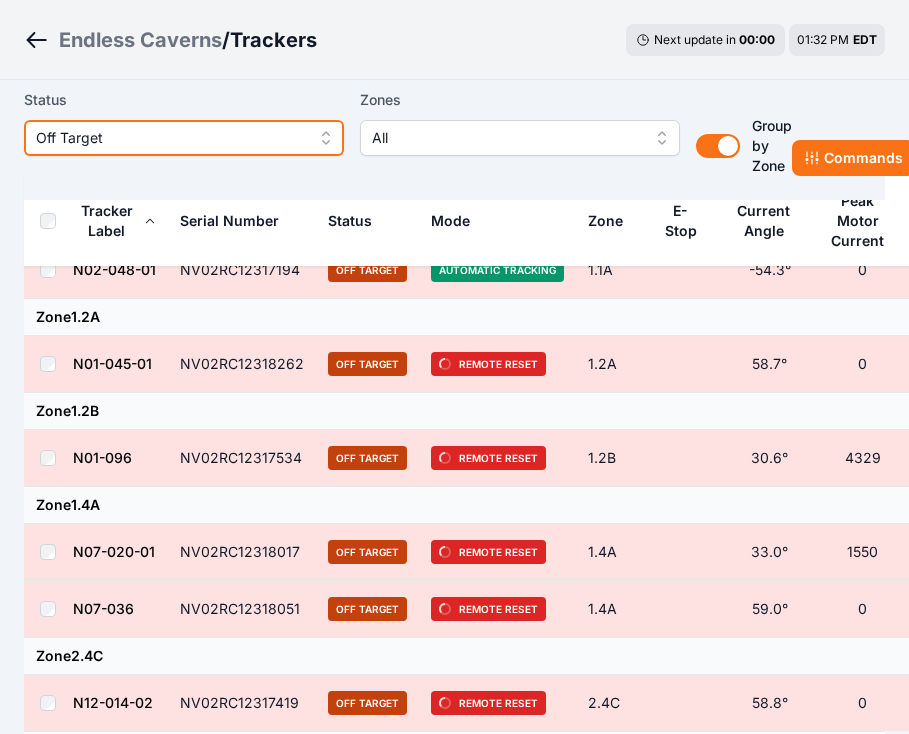 scroll, scrollTop: 367, scrollLeft: 0, axis: vertical 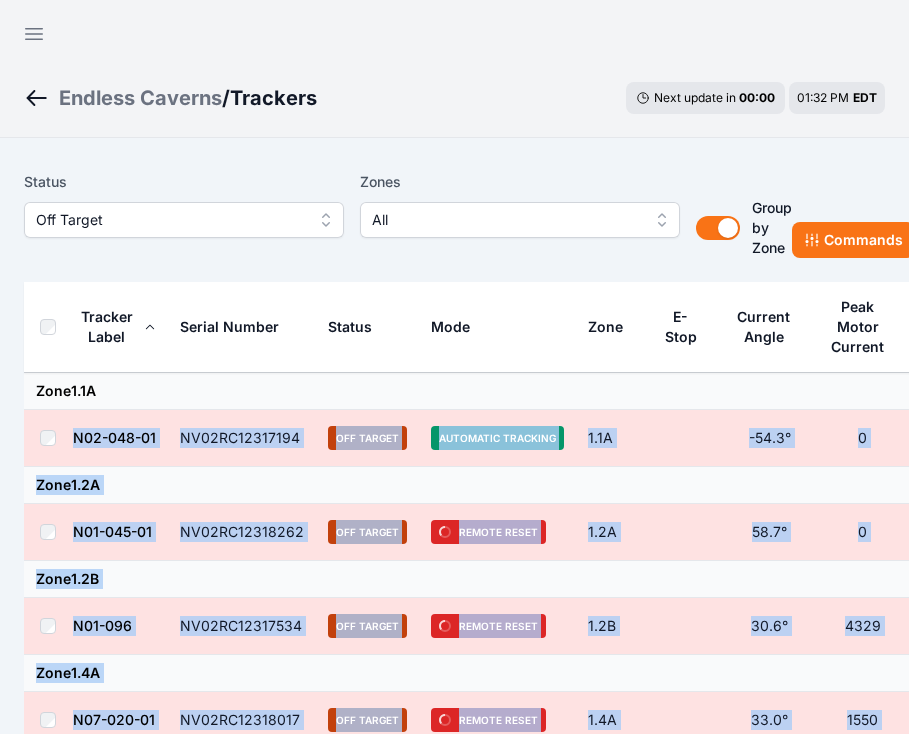 drag, startPoint x: 549, startPoint y: 502, endPoint x: 129, endPoint y: 380, distance: 437.36026 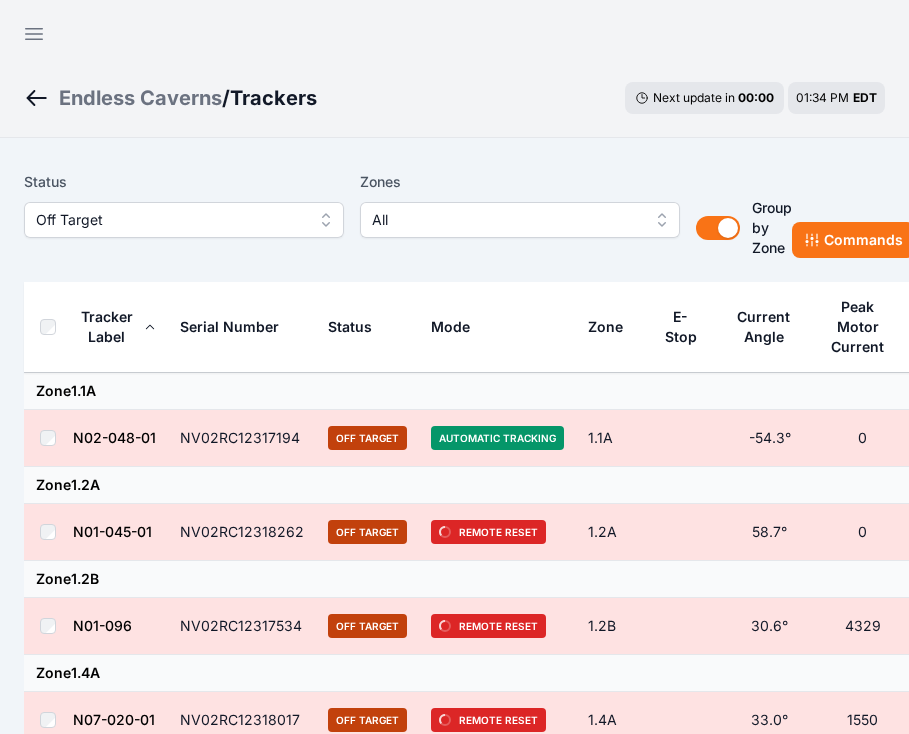 click on "Status" at bounding box center (367, 327) 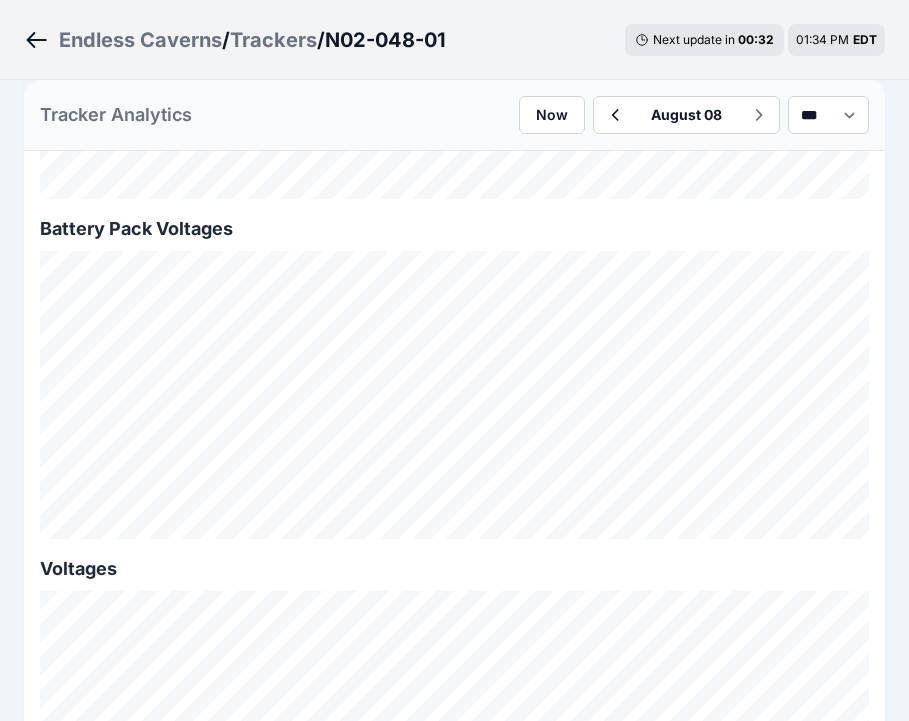 scroll, scrollTop: 2412, scrollLeft: 0, axis: vertical 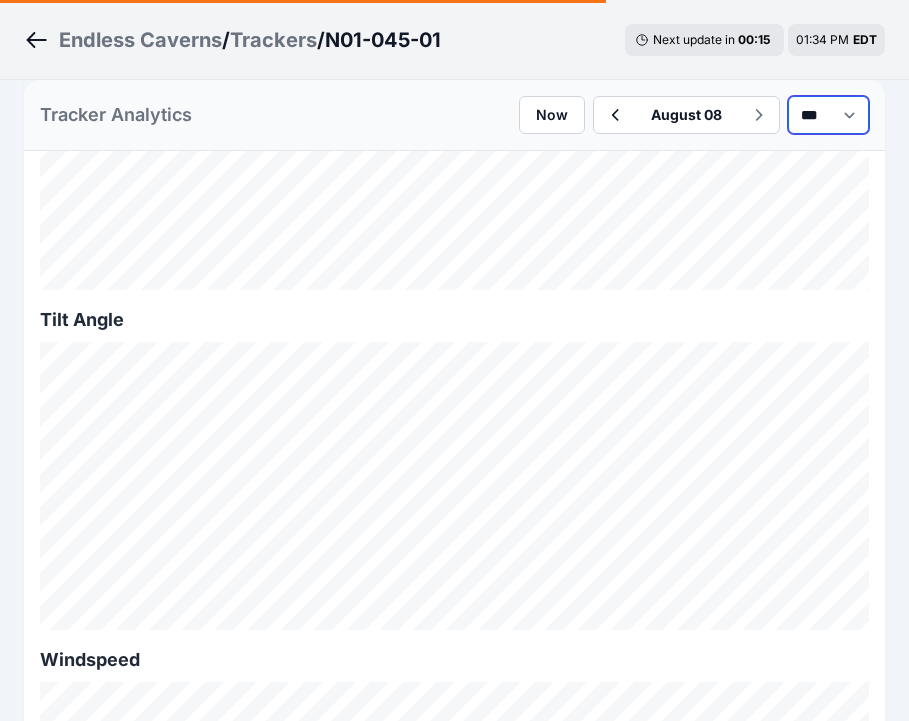 select on "*******" 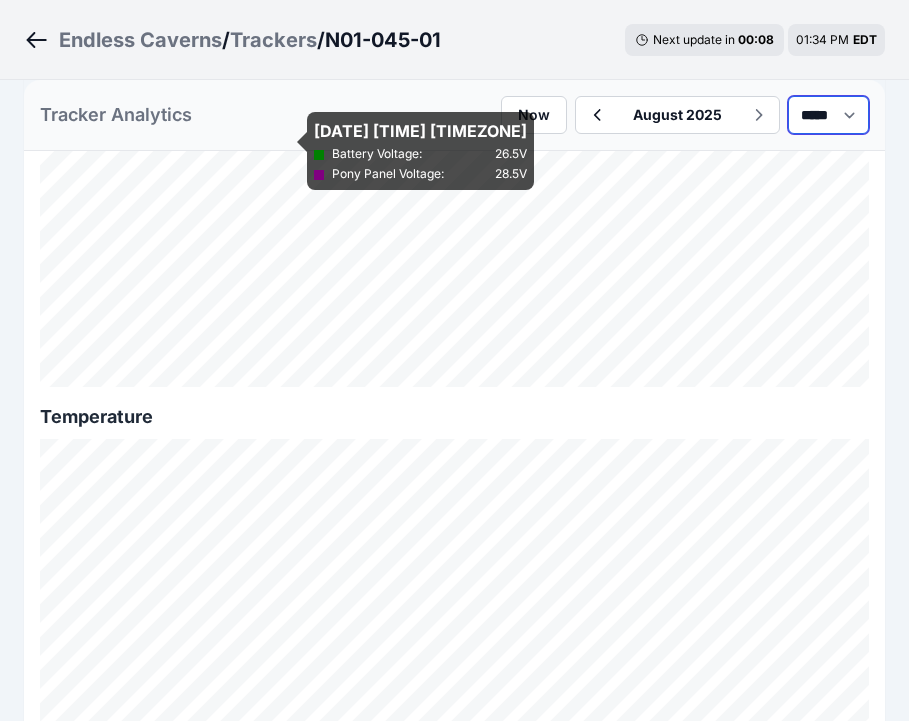 scroll, scrollTop: 2867, scrollLeft: 0, axis: vertical 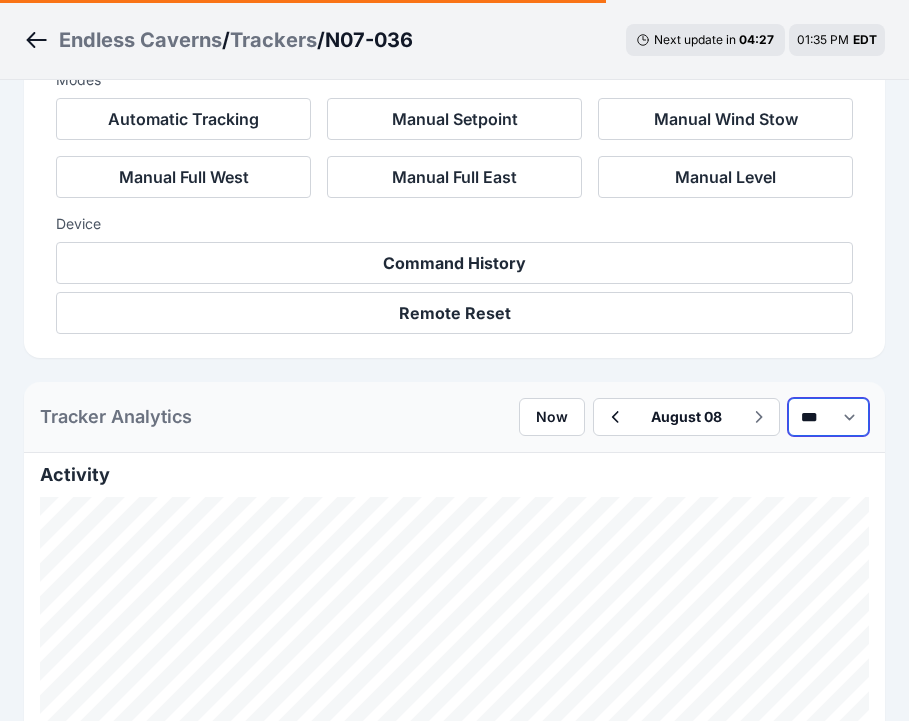 select on "*******" 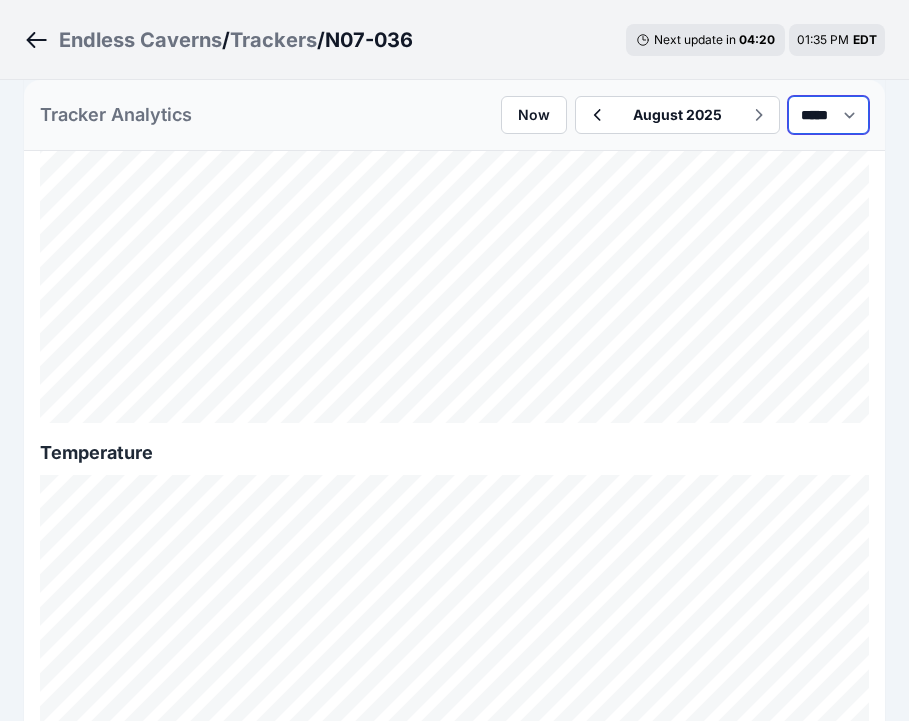 scroll, scrollTop: 2867, scrollLeft: 0, axis: vertical 